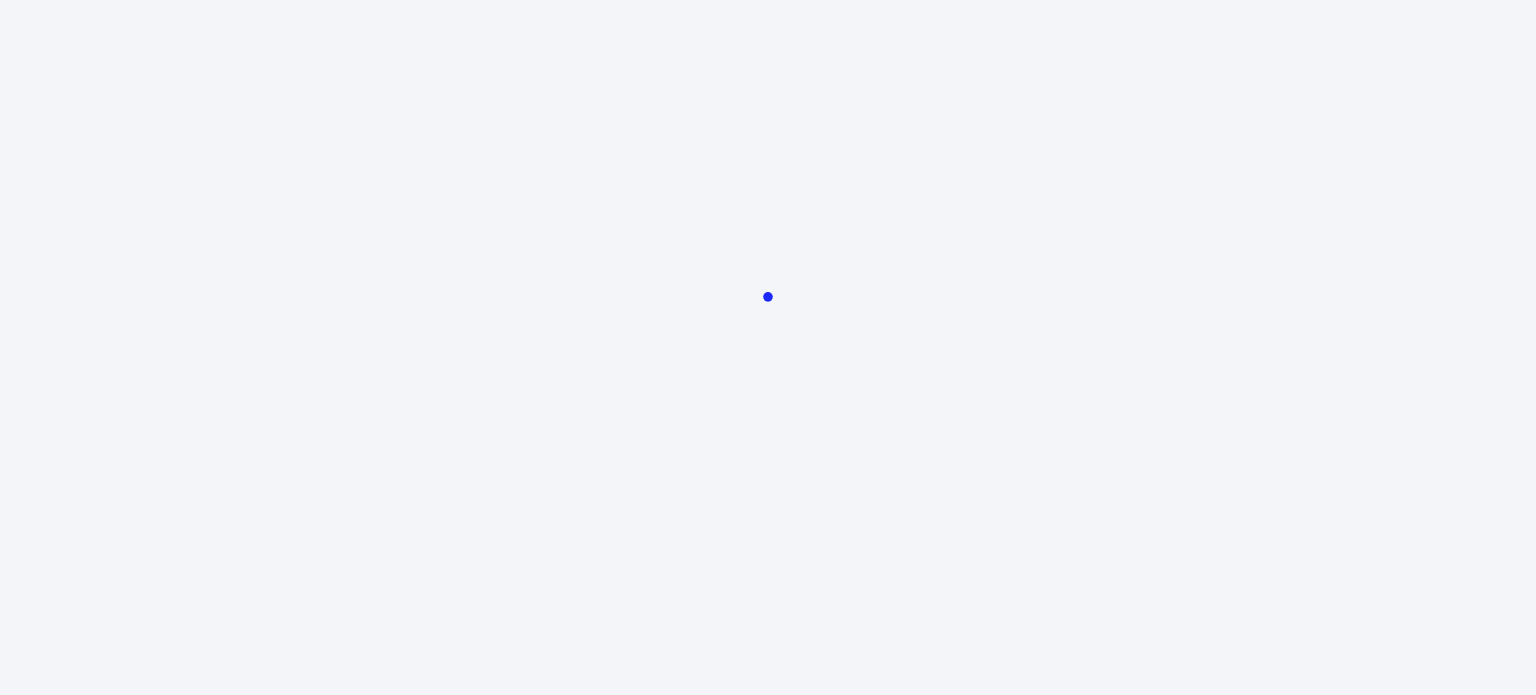 scroll, scrollTop: 0, scrollLeft: 0, axis: both 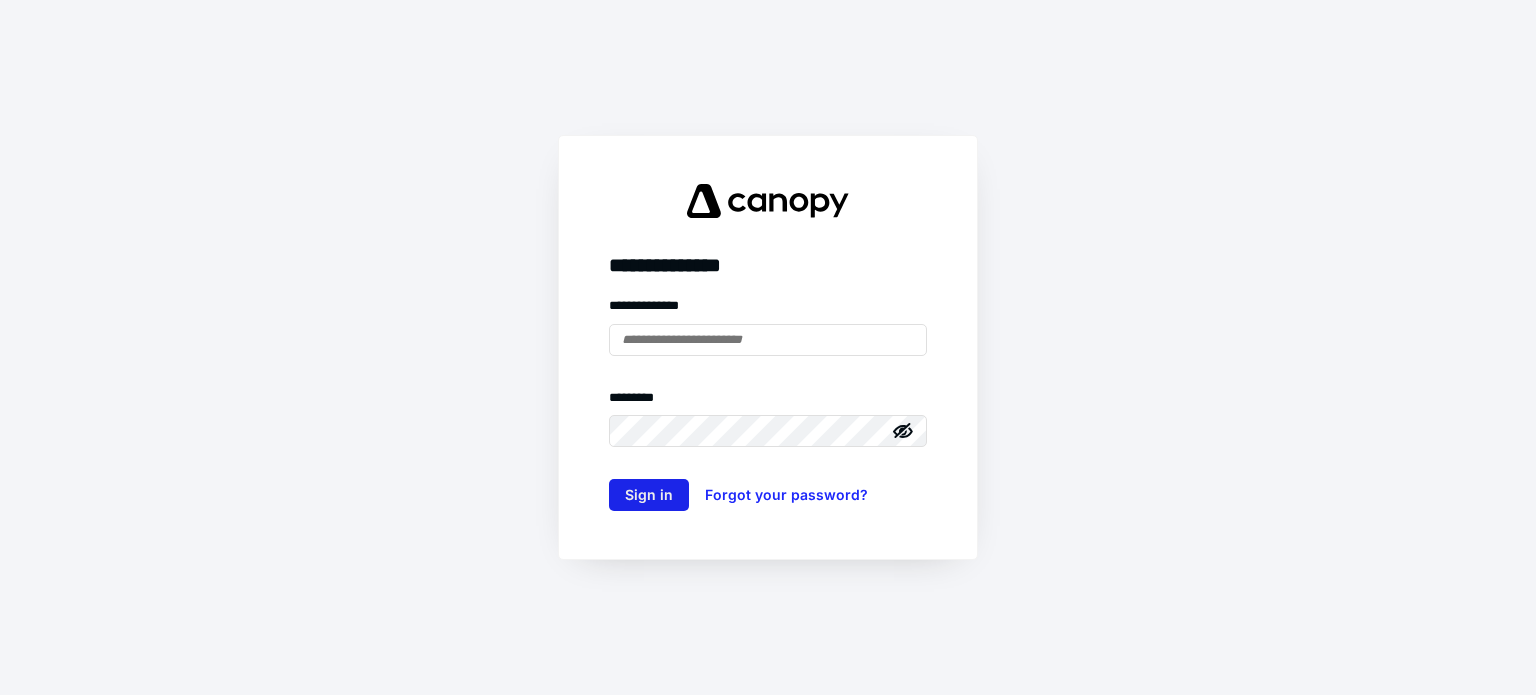 type on "**********" 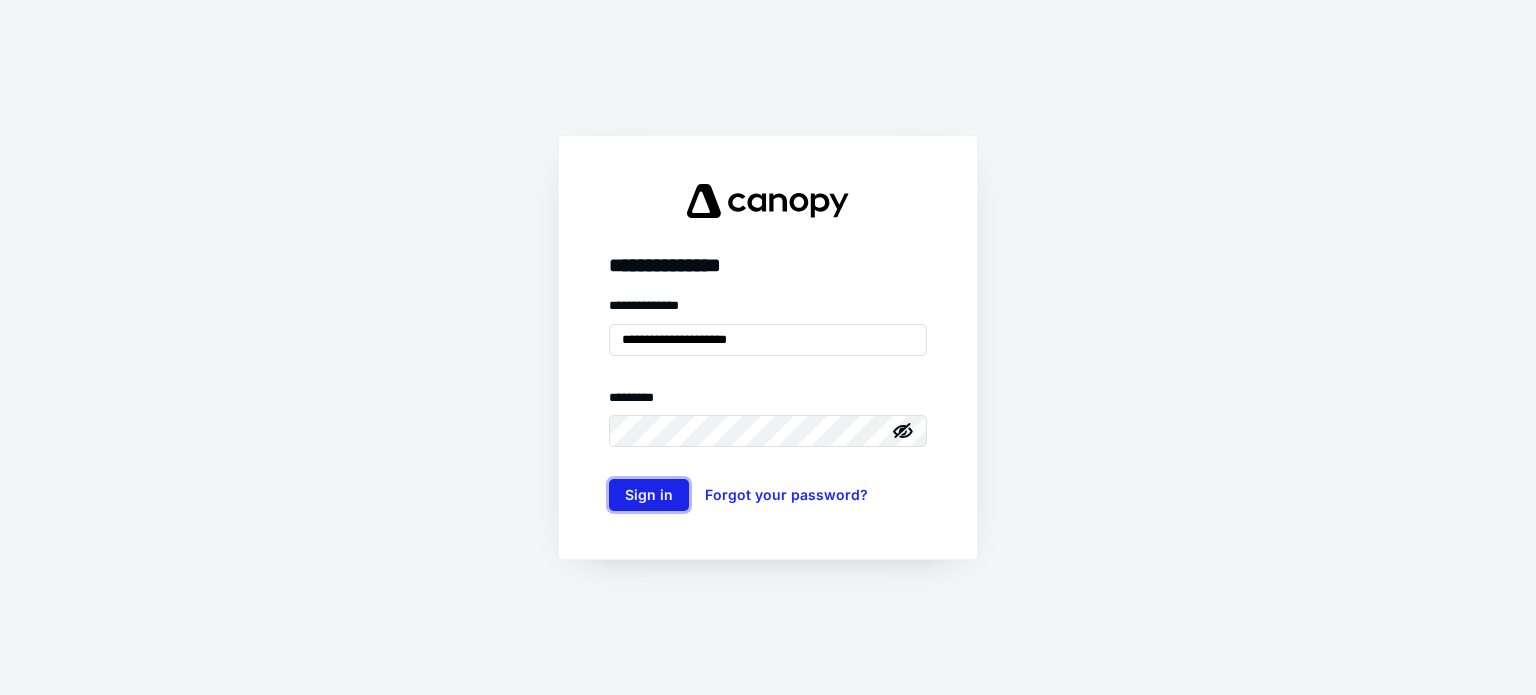 click on "Sign in" at bounding box center (649, 495) 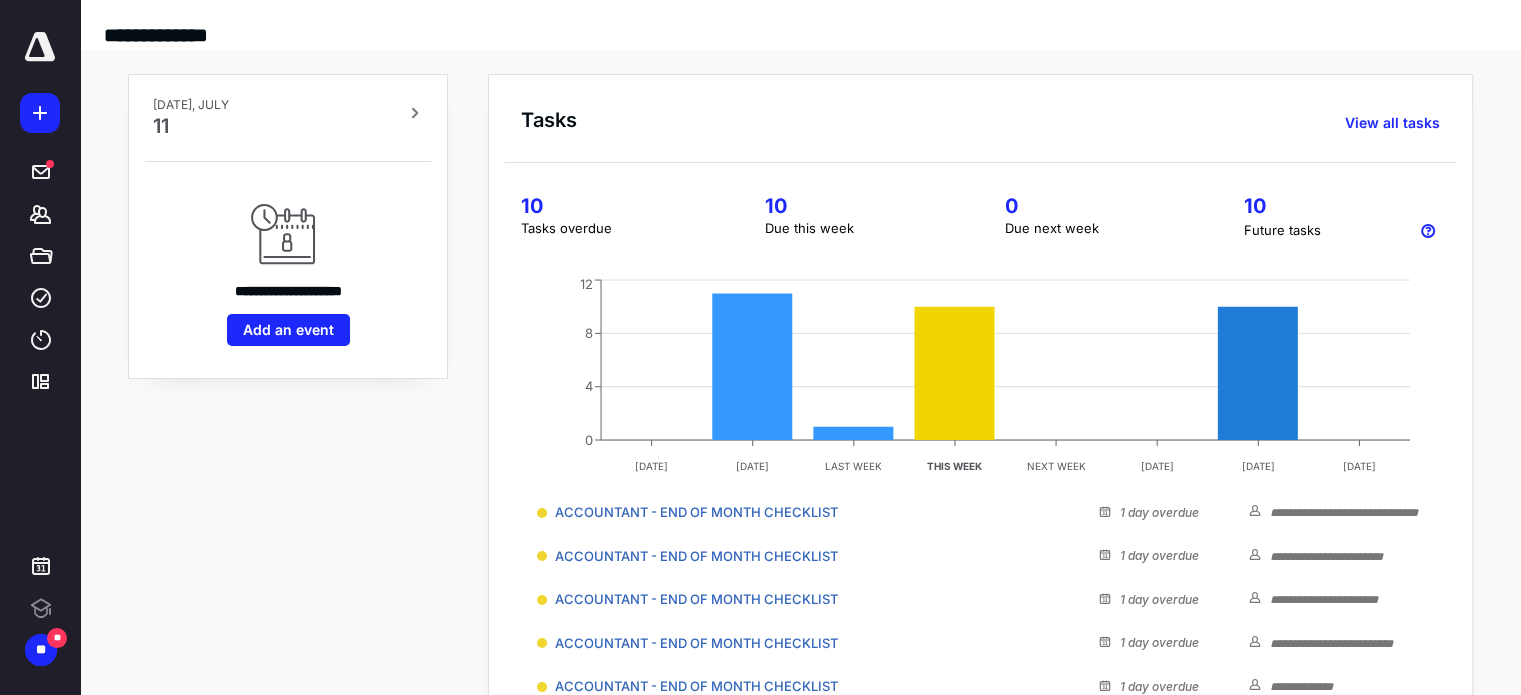 scroll, scrollTop: 0, scrollLeft: 0, axis: both 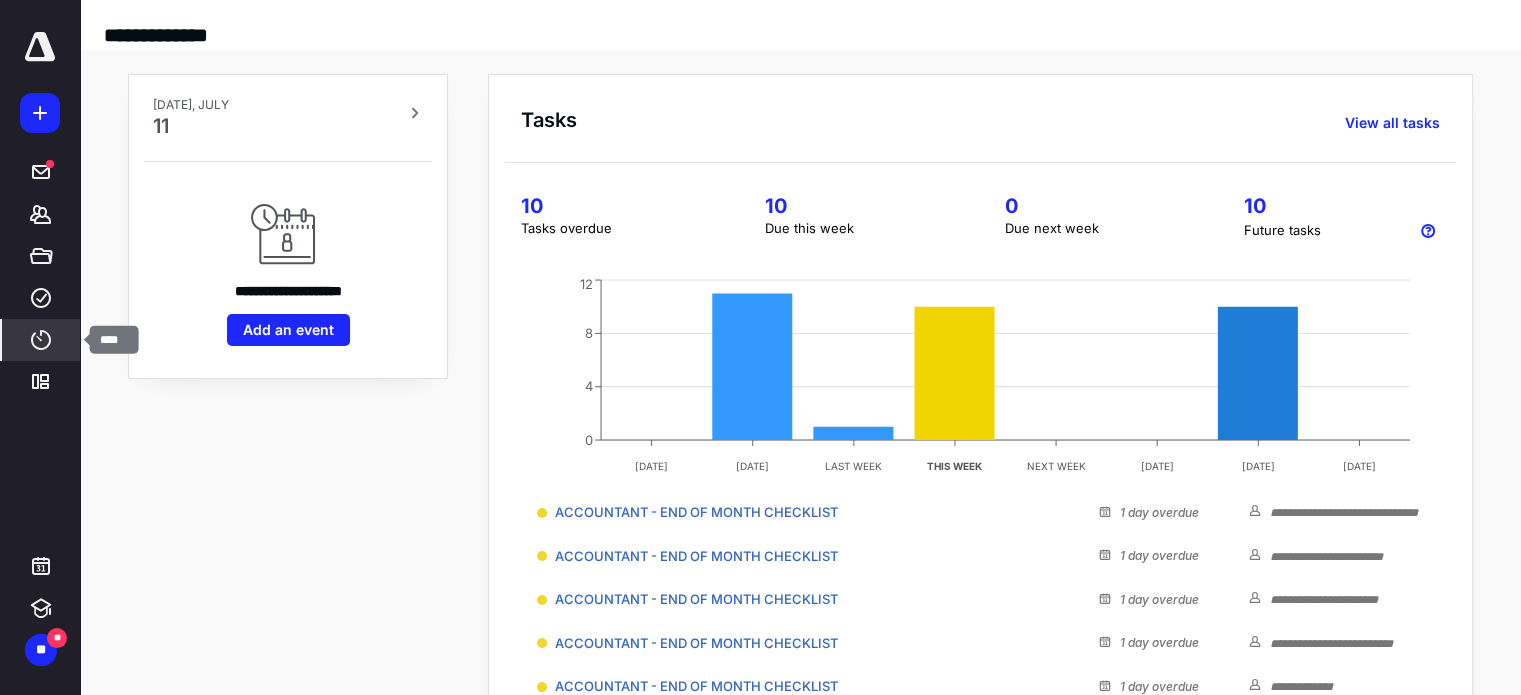 click 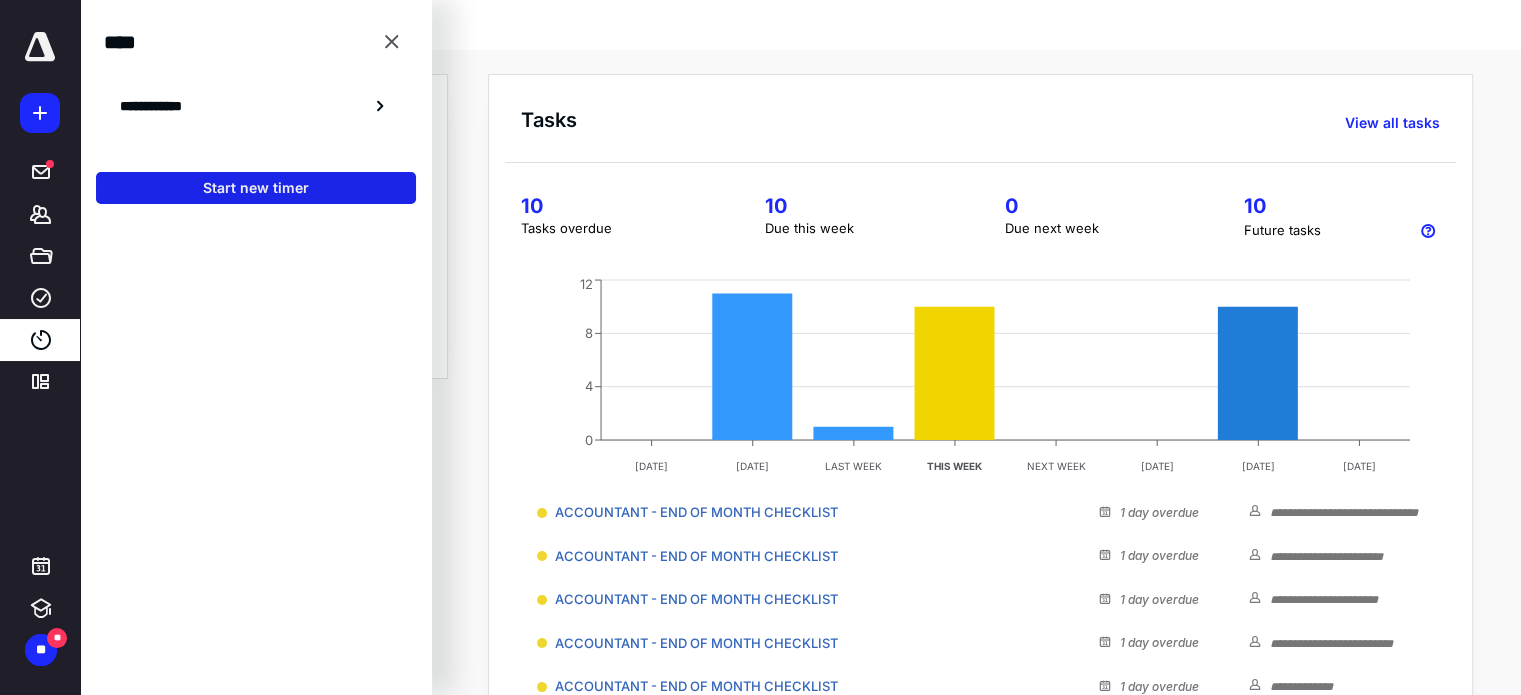 click on "Start new timer" at bounding box center (256, 188) 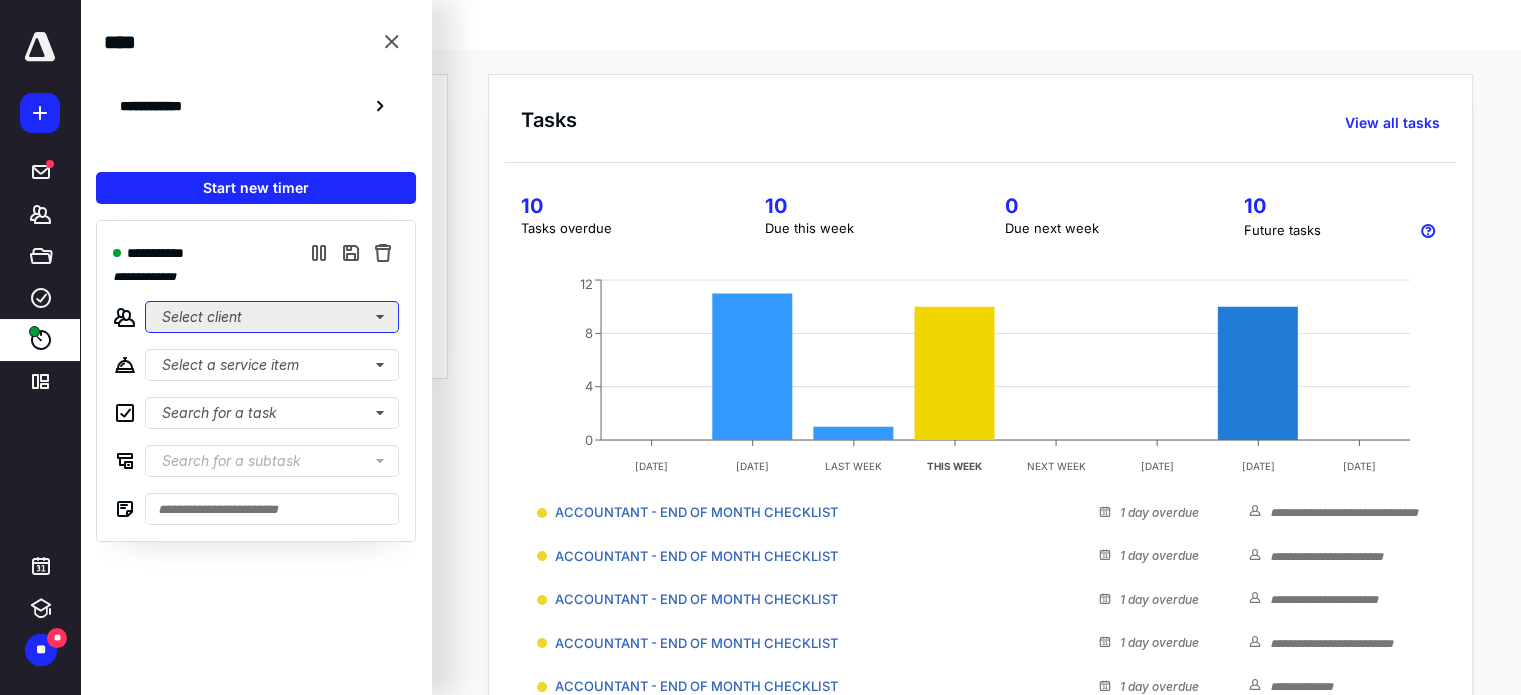 click on "Select client" at bounding box center (272, 317) 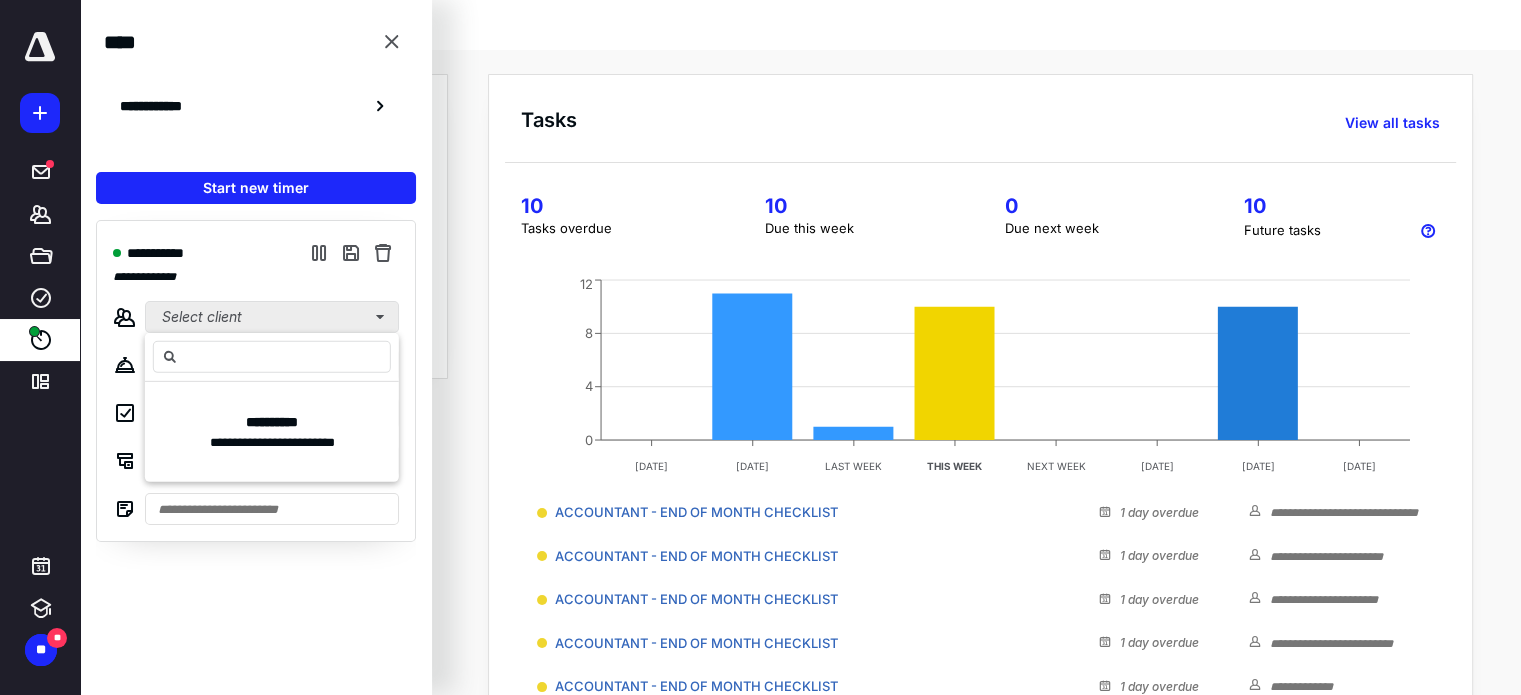type on "*" 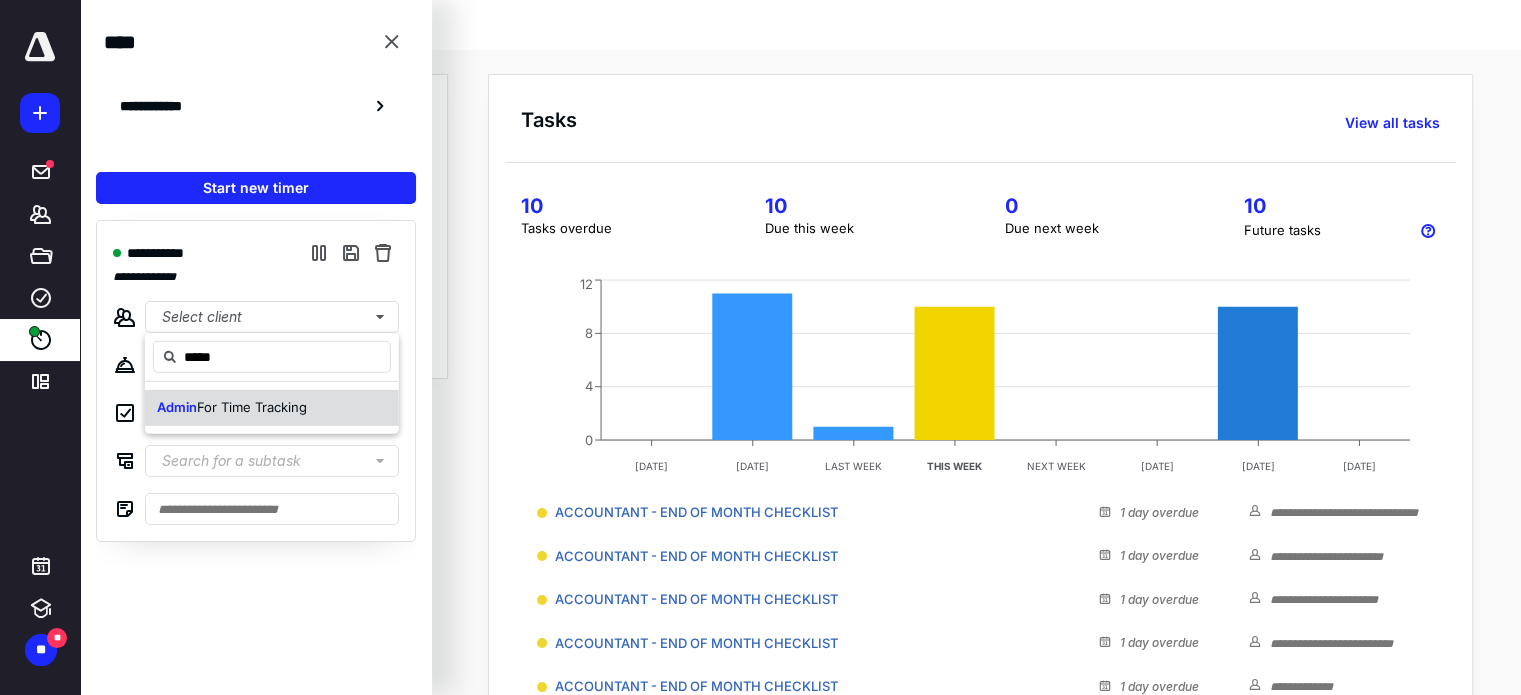 click on "For Time Tracking" at bounding box center (252, 407) 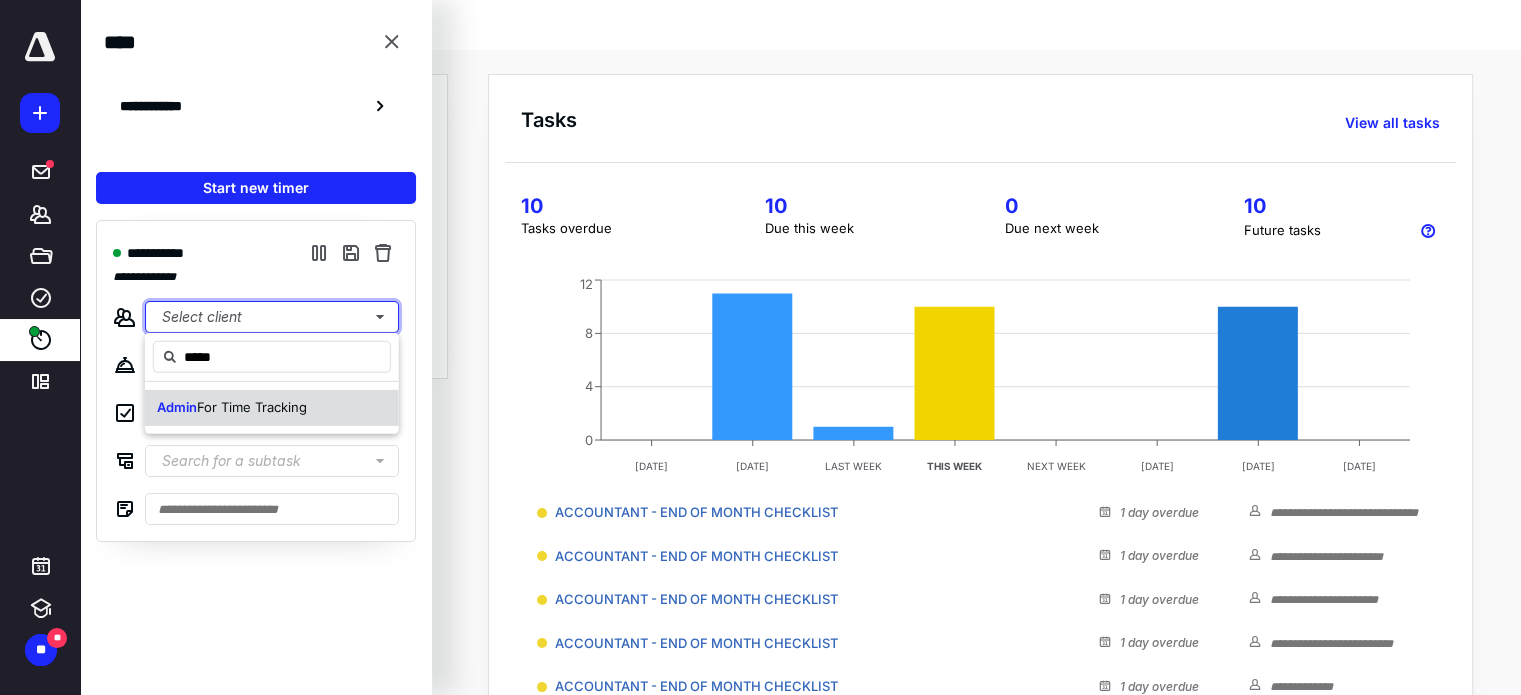 type 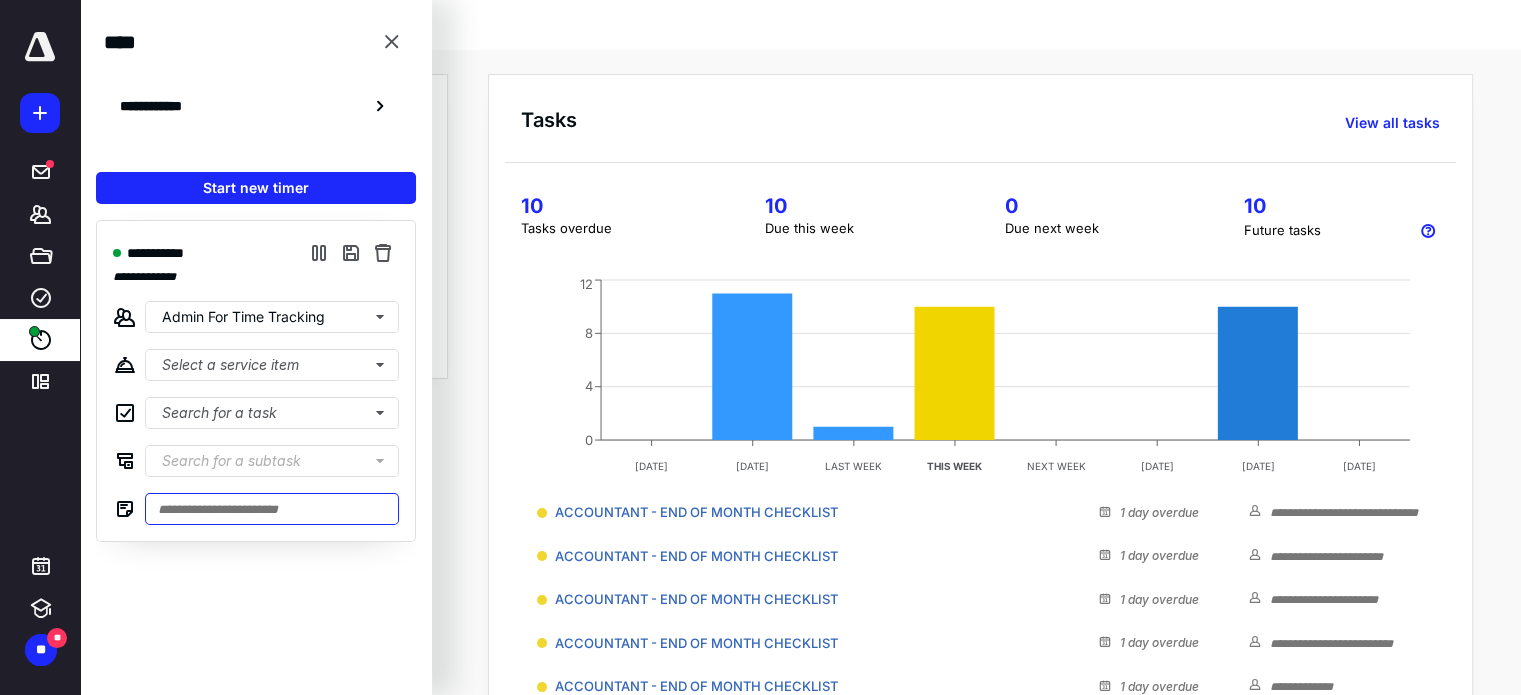 click at bounding box center [272, 509] 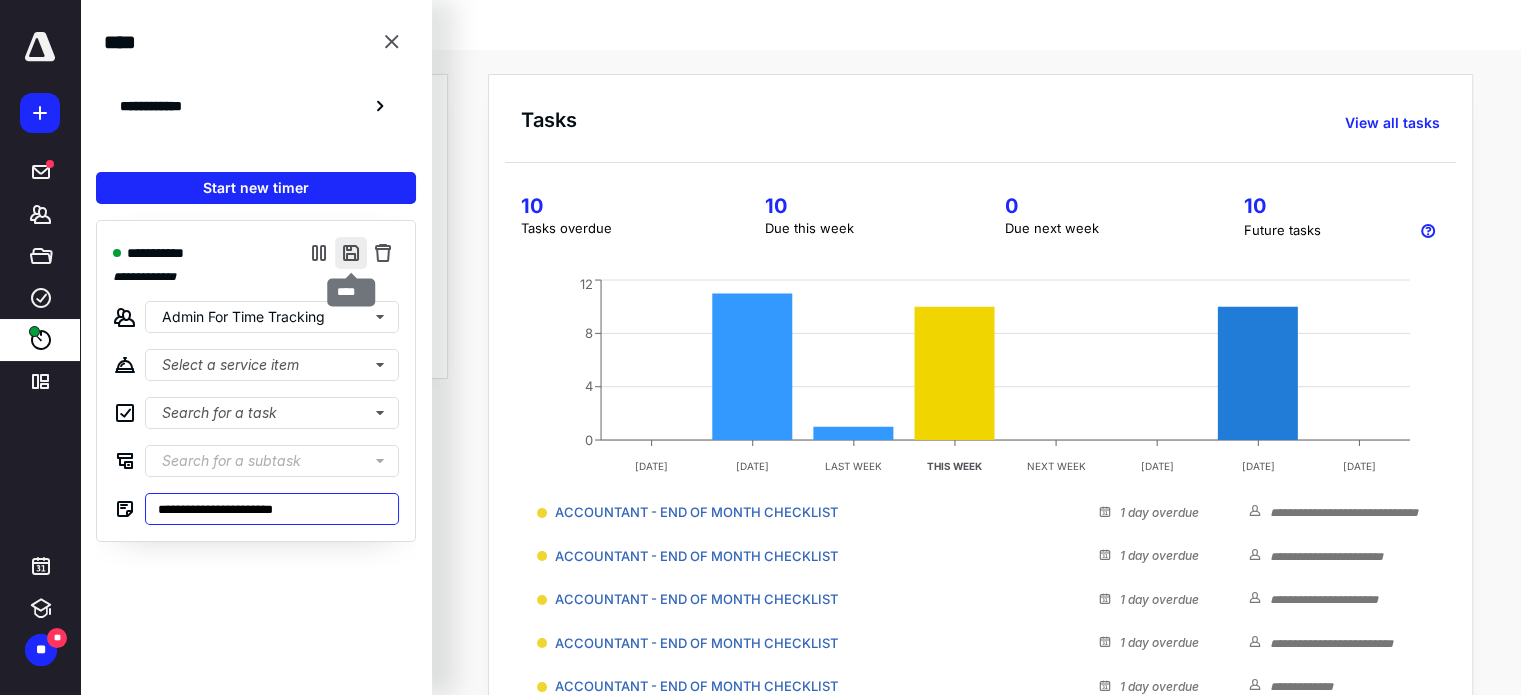 type on "**********" 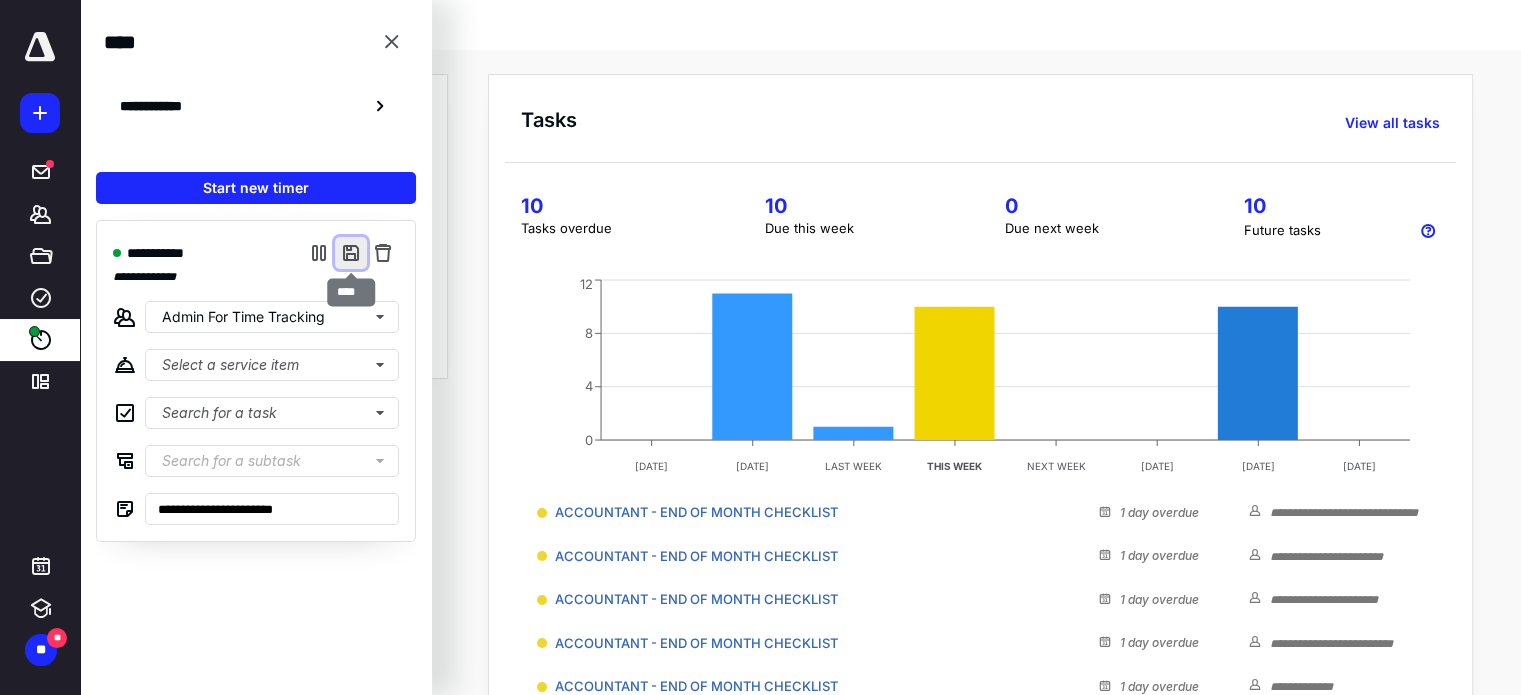 click at bounding box center (351, 253) 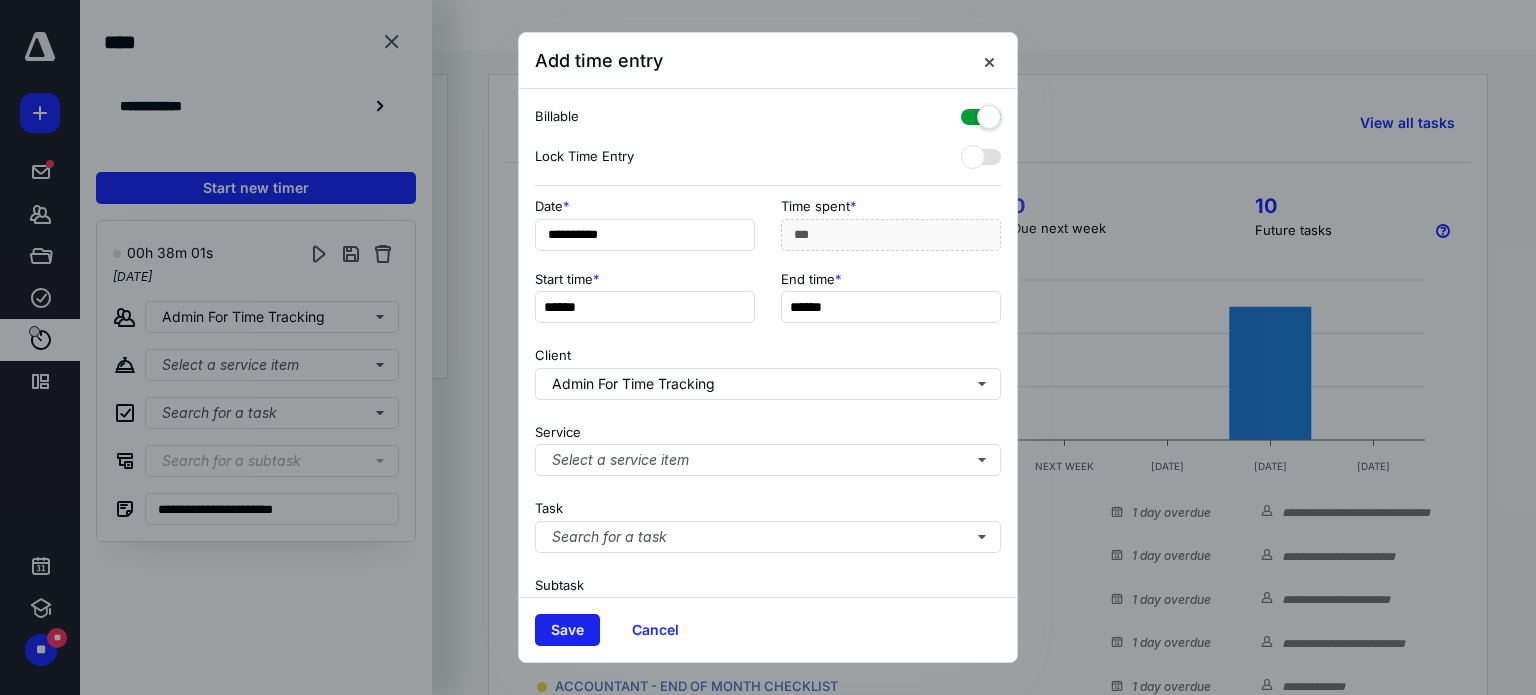 click on "Save" at bounding box center [567, 630] 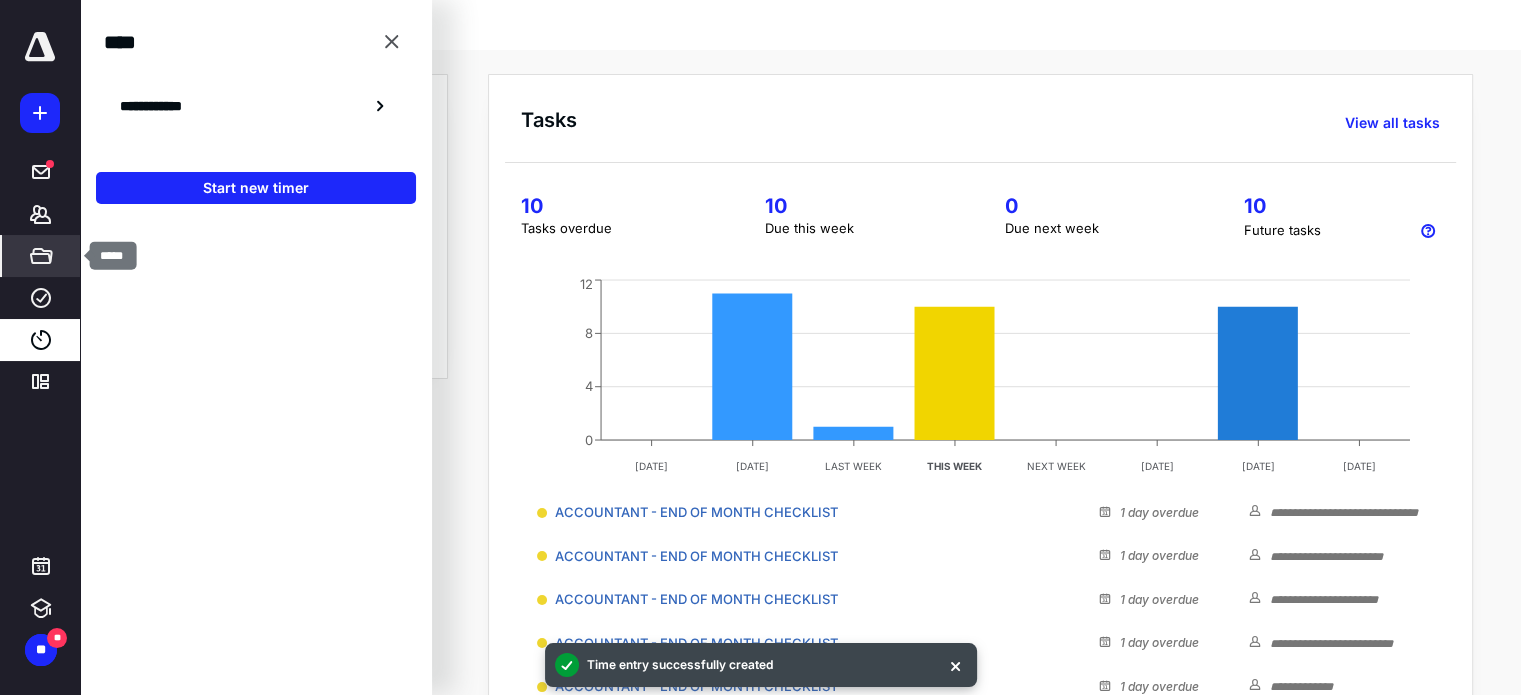 click 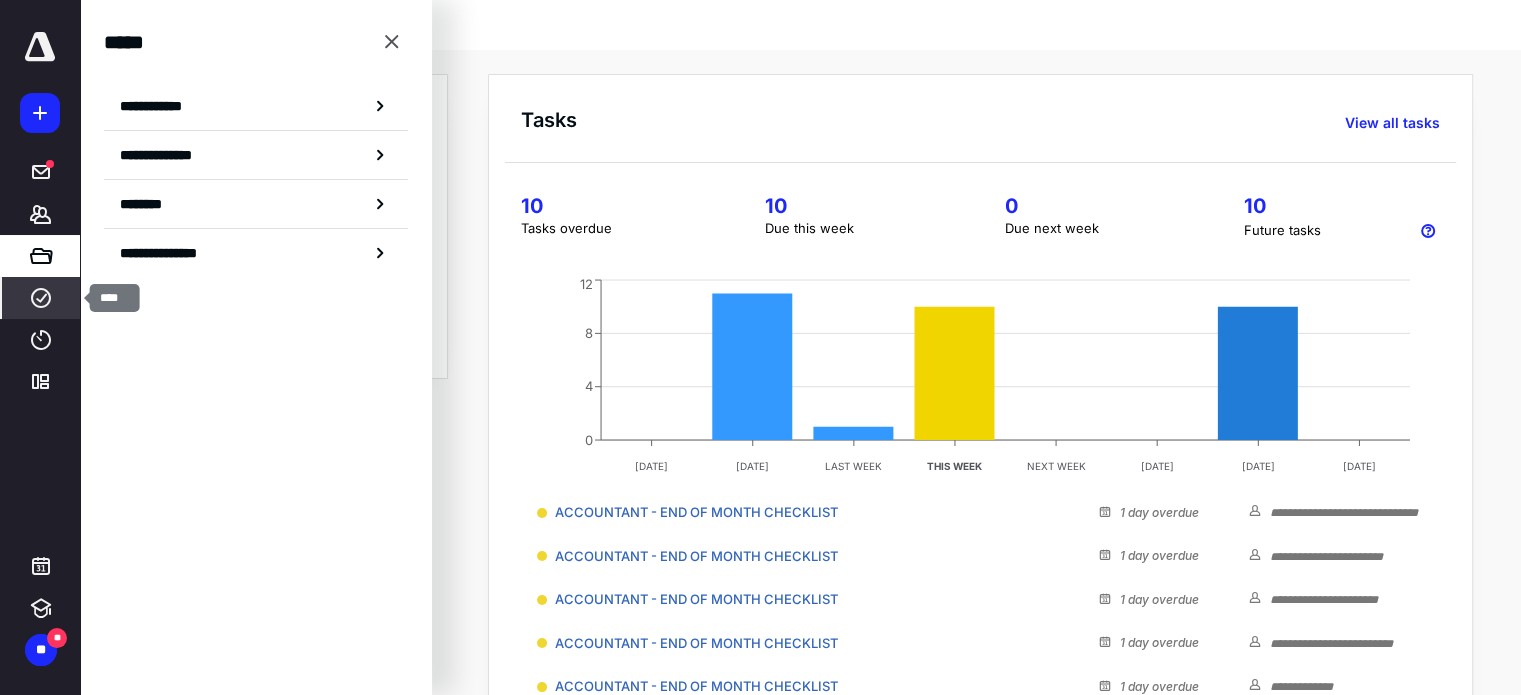 click 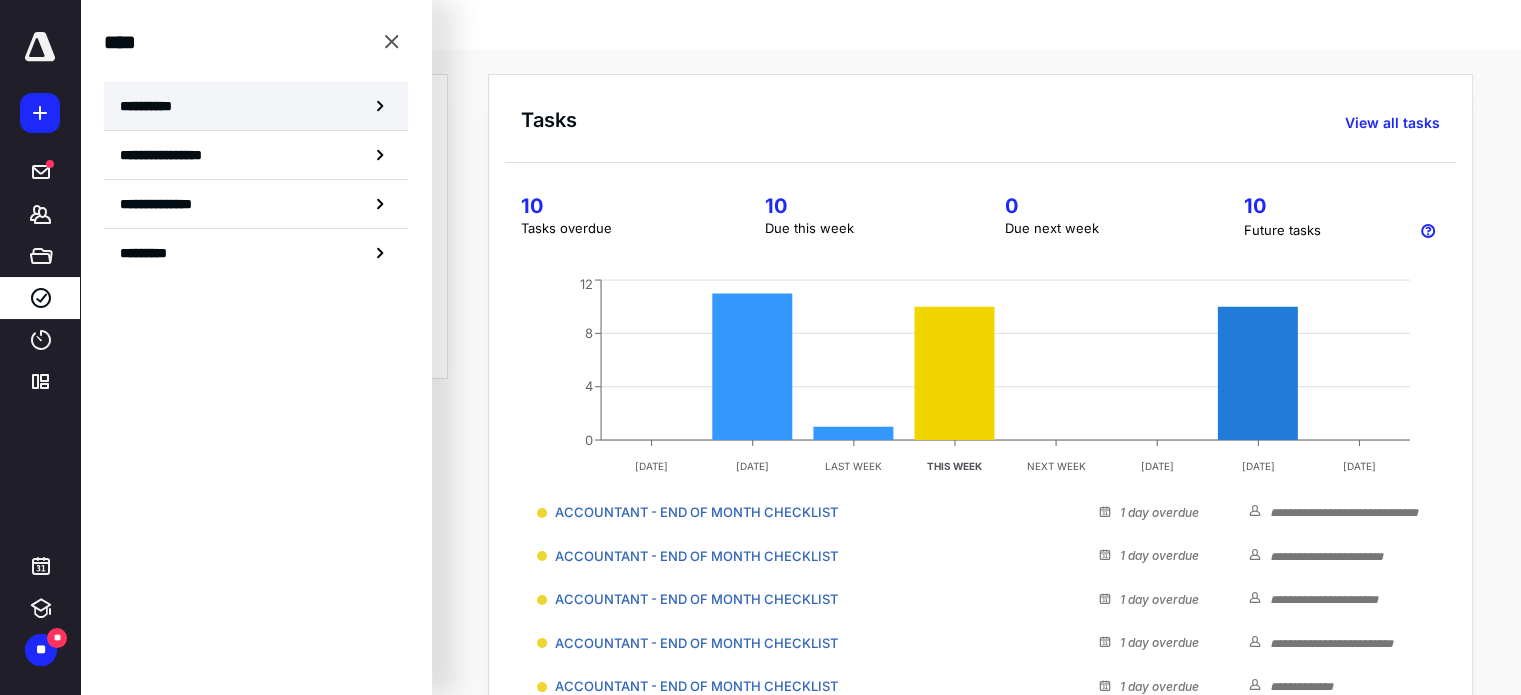 click on "**********" at bounding box center (153, 106) 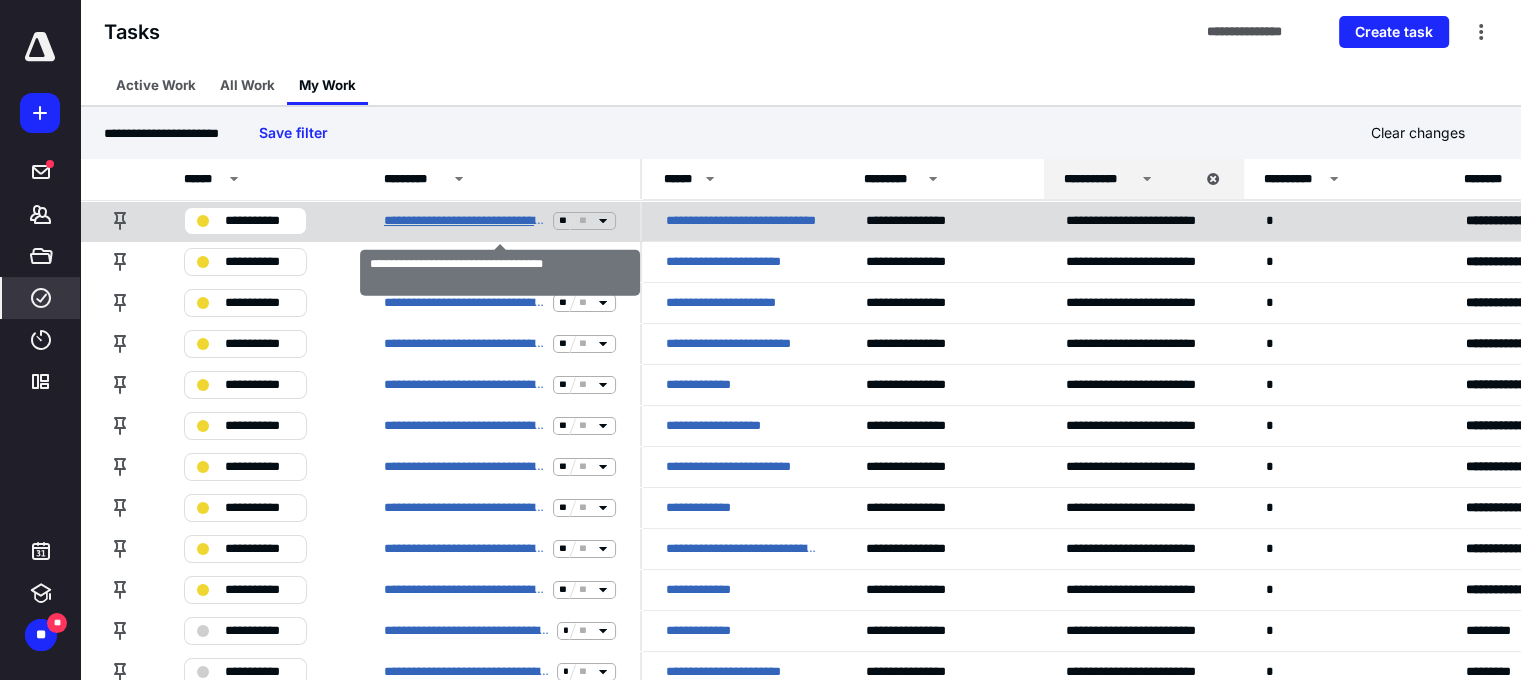 click on "**********" at bounding box center (464, 221) 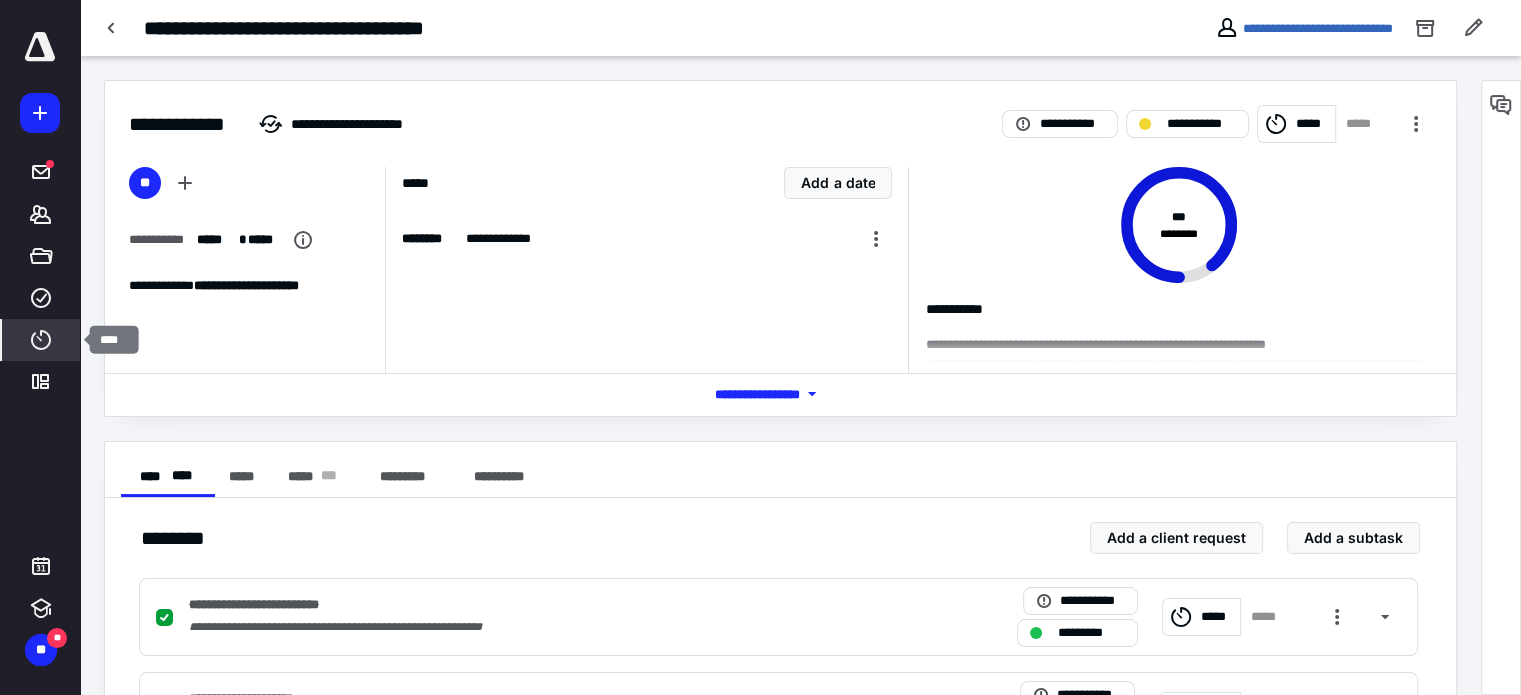 click 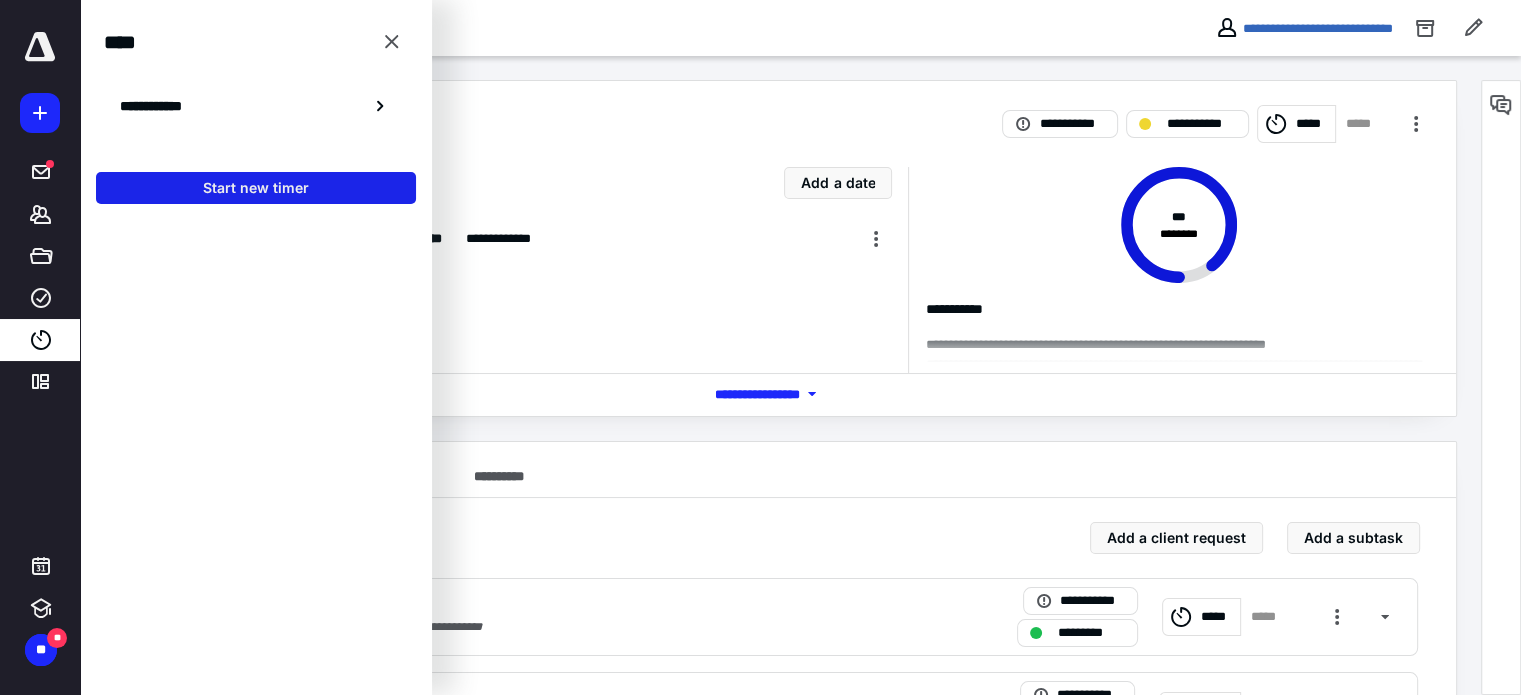 click on "Start new timer" at bounding box center (256, 188) 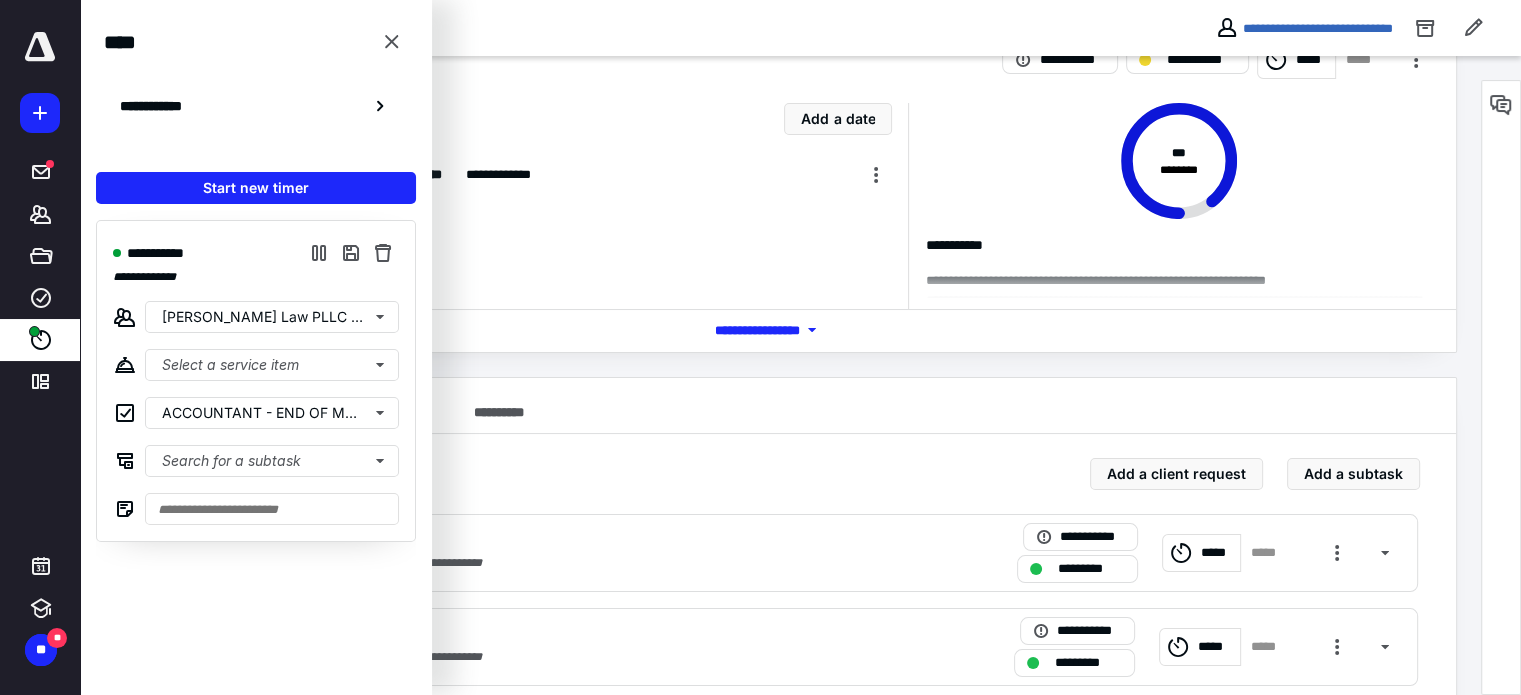 scroll, scrollTop: 100, scrollLeft: 0, axis: vertical 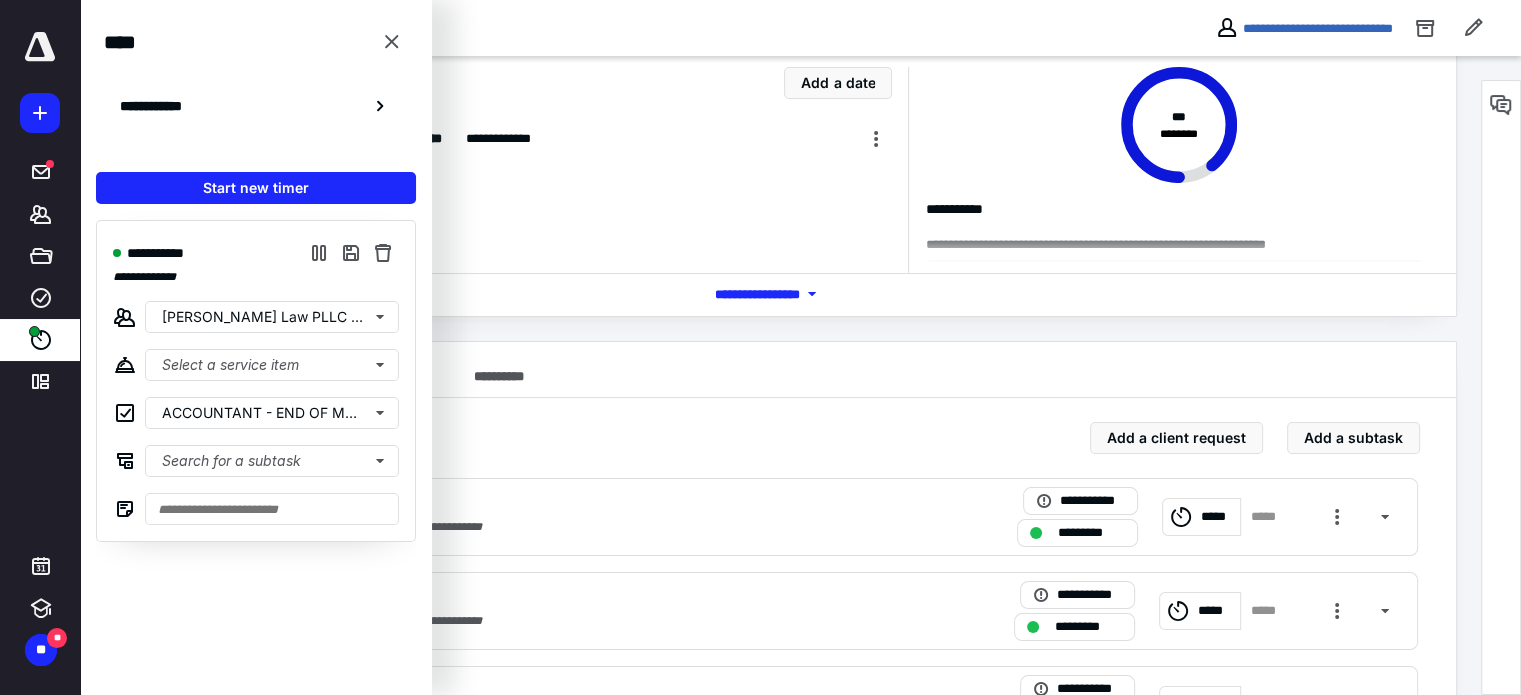 click on "**********" at bounding box center [780, 1878] 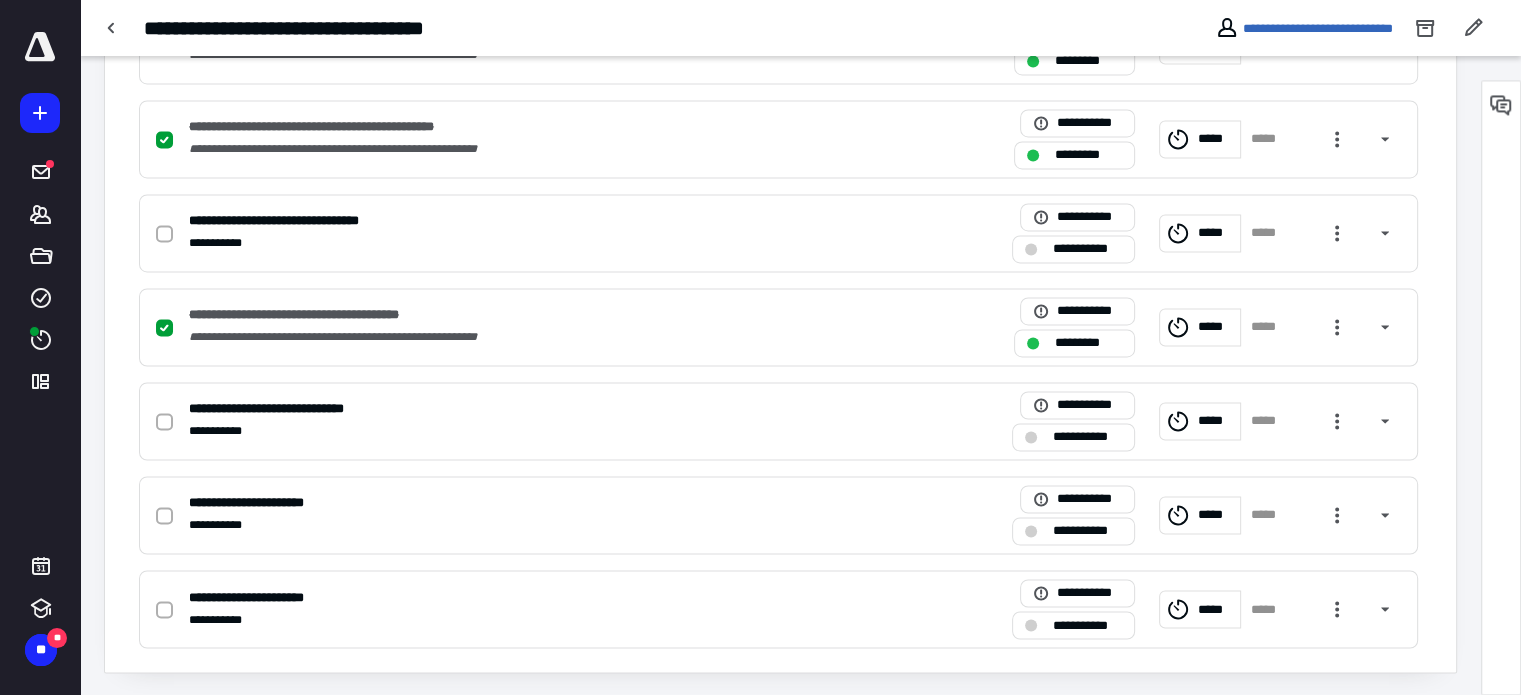 scroll, scrollTop: 3205, scrollLeft: 0, axis: vertical 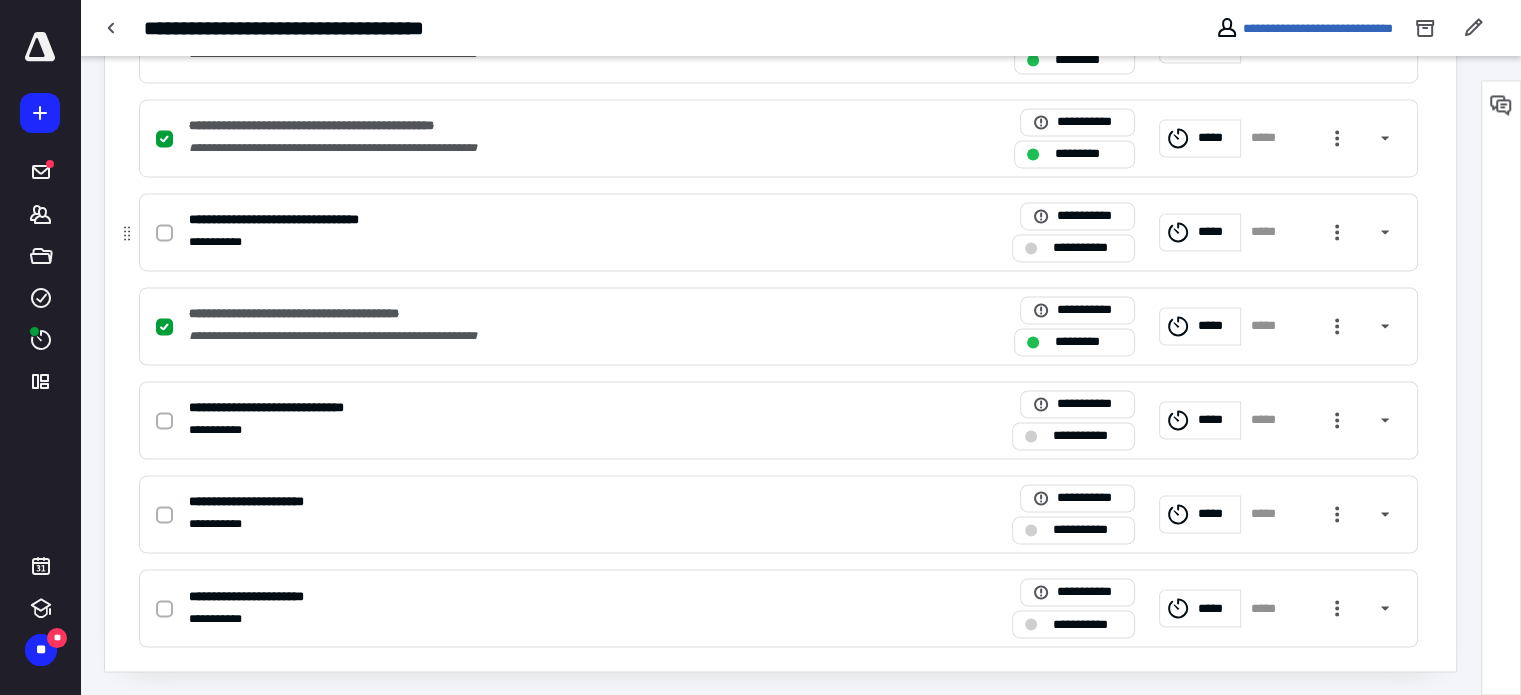 click 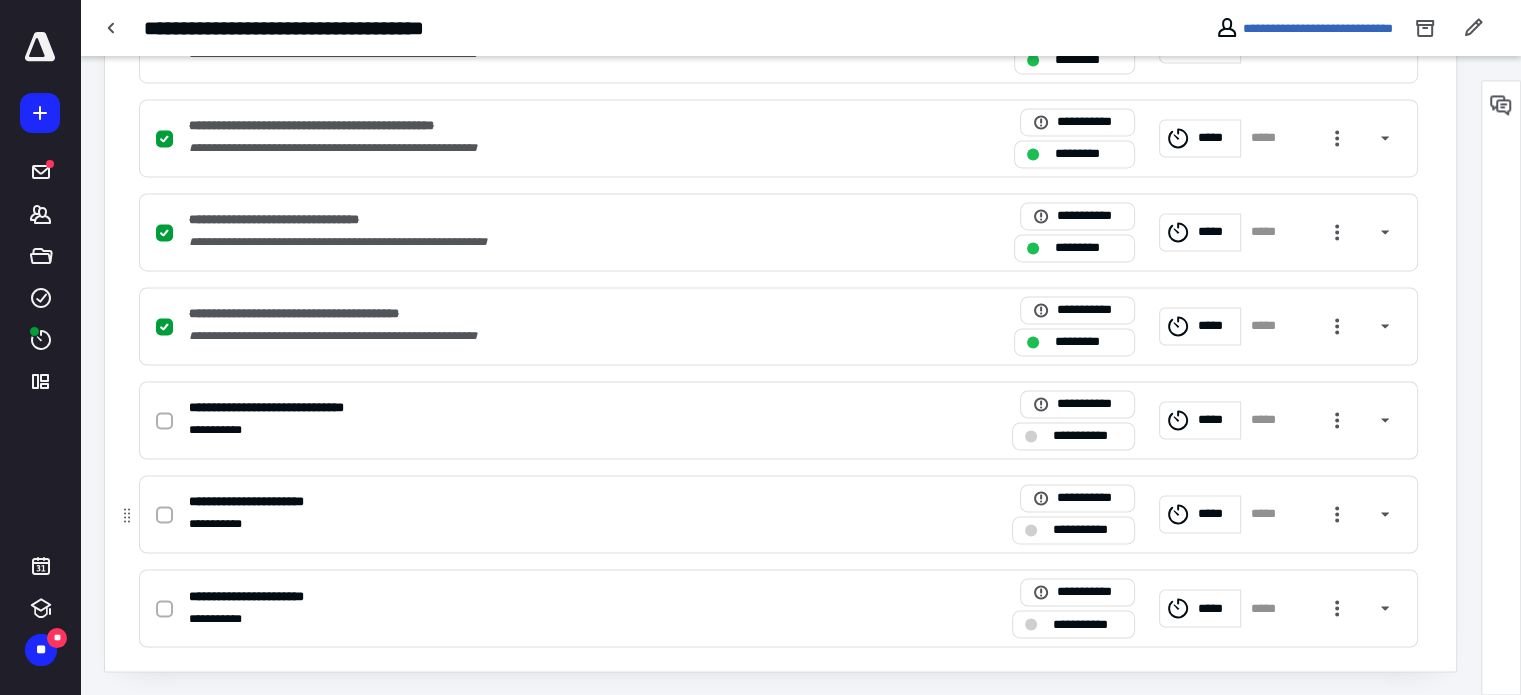 drag, startPoint x: 165, startPoint y: 415, endPoint x: 166, endPoint y: 483, distance: 68.007355 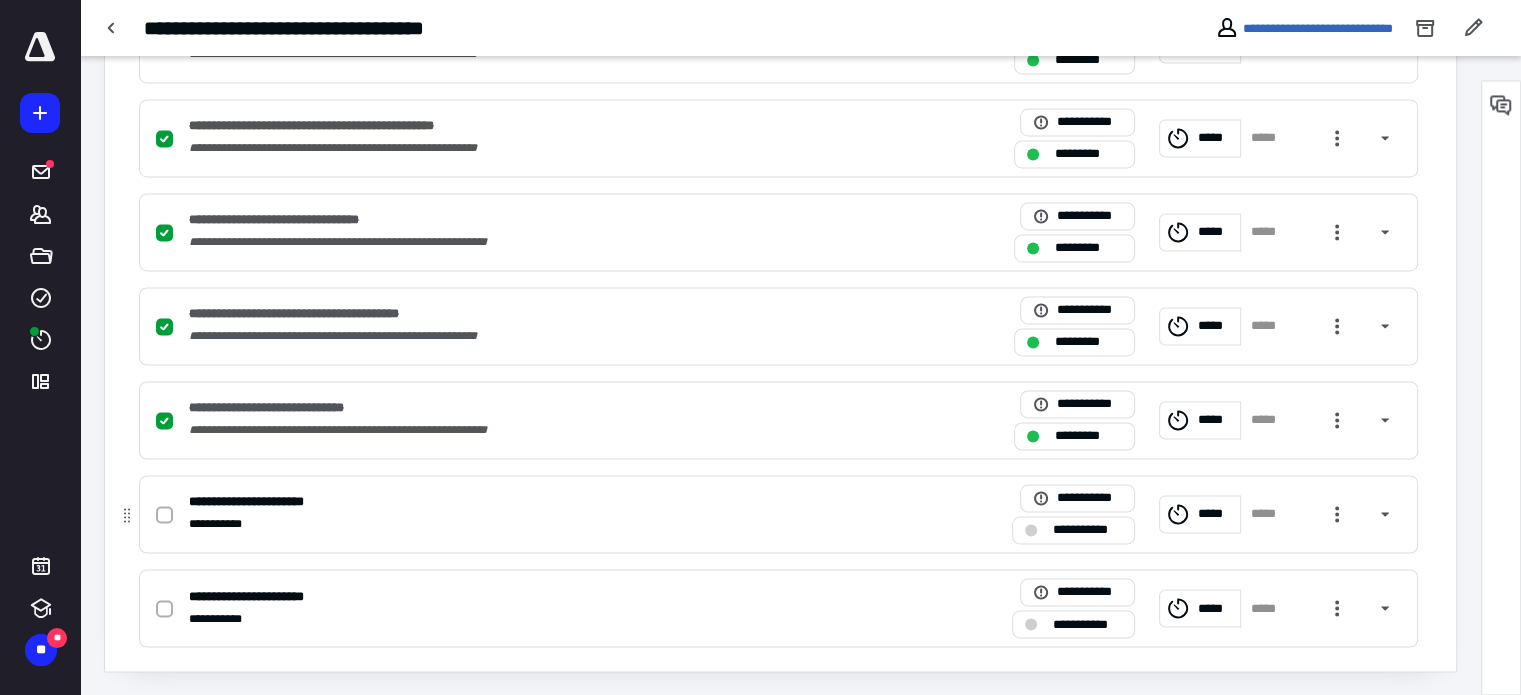click 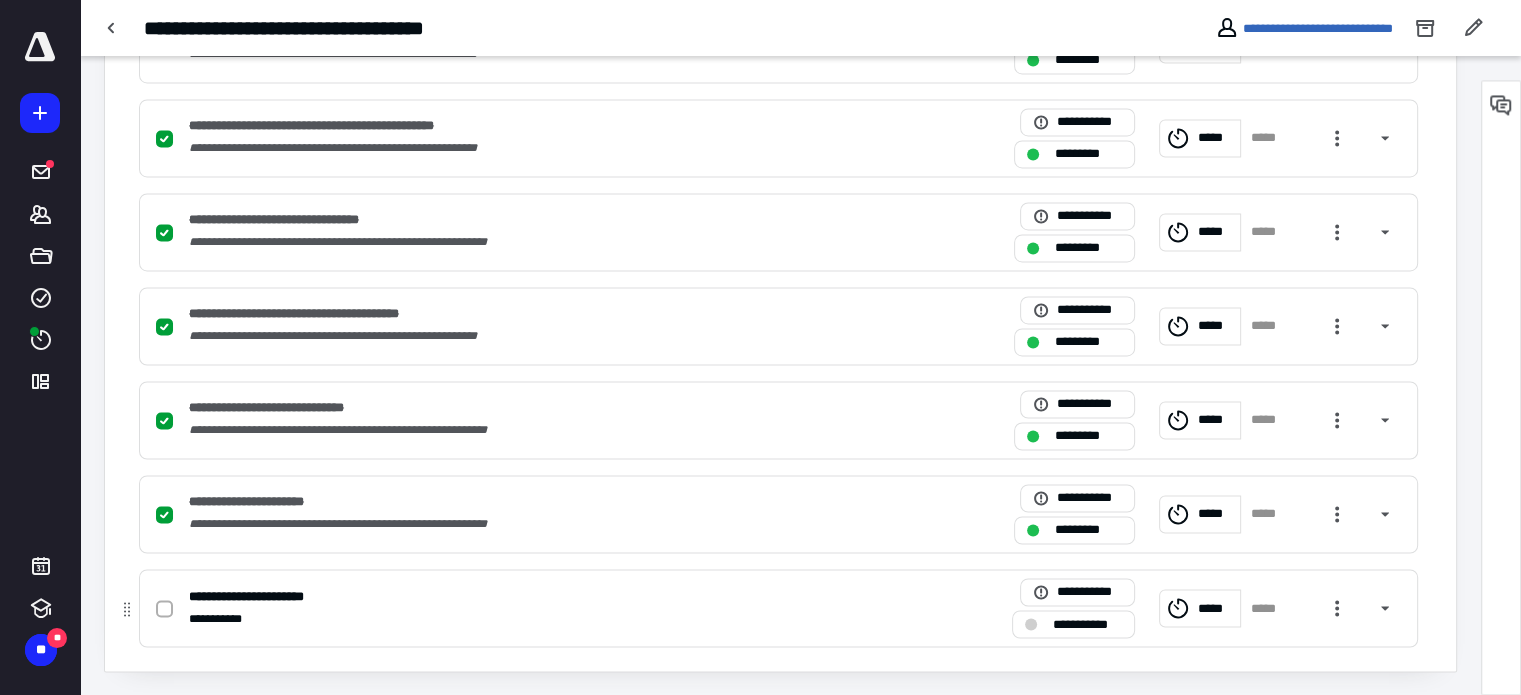 click at bounding box center [164, 609] 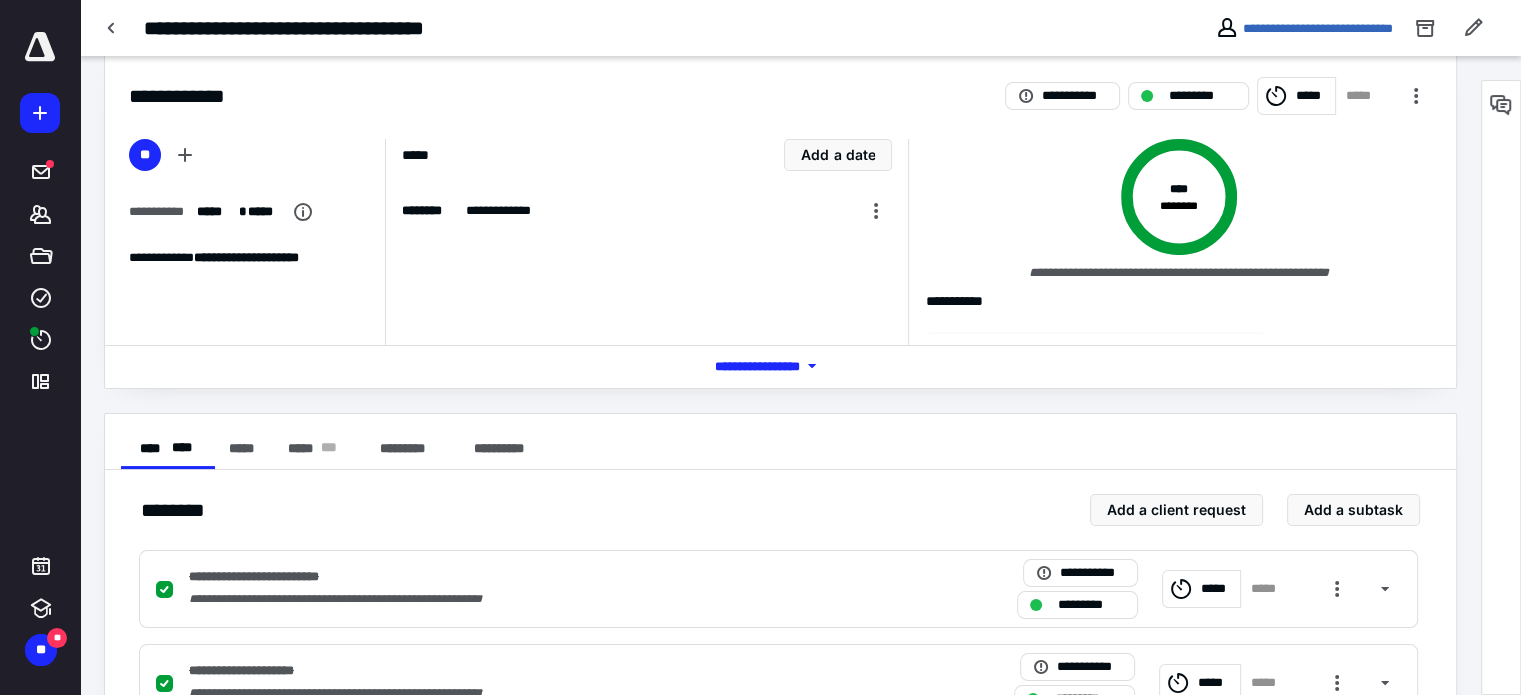 scroll, scrollTop: 5, scrollLeft: 0, axis: vertical 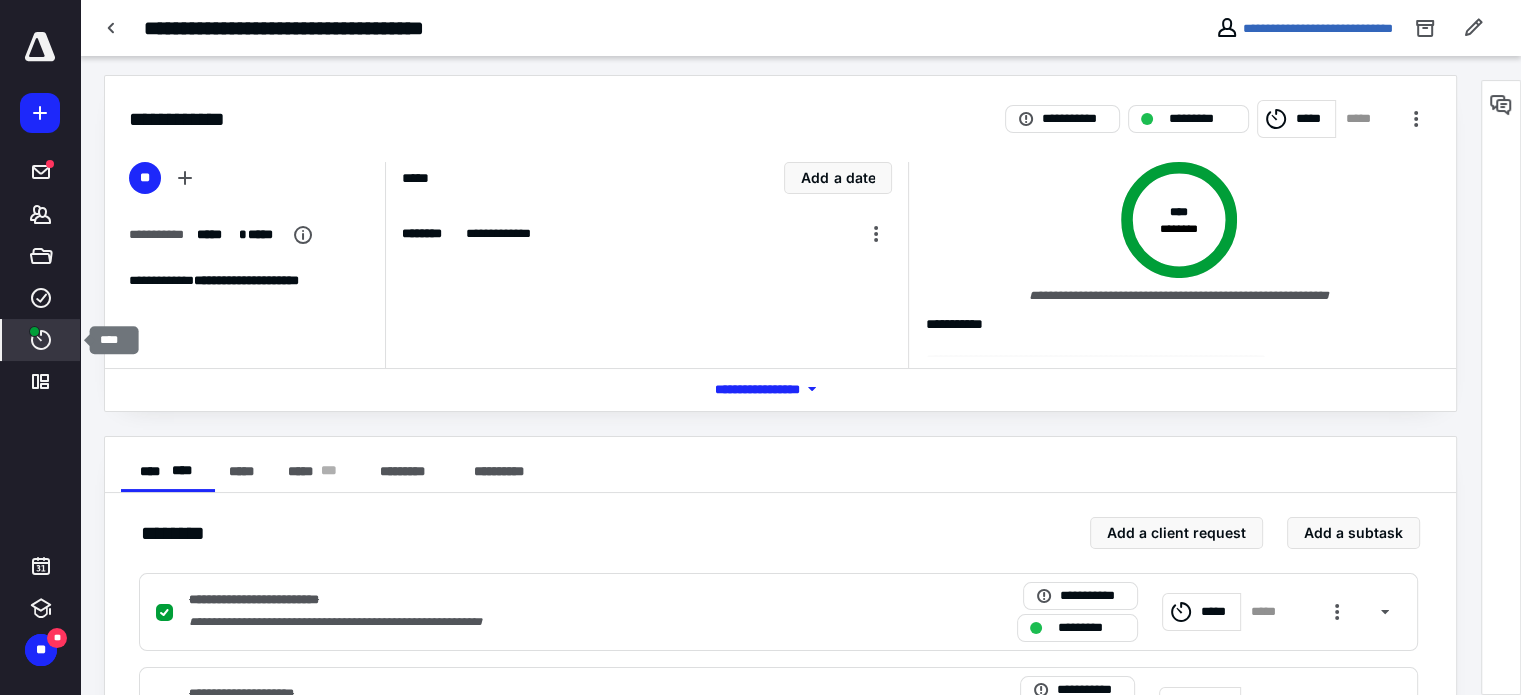 click 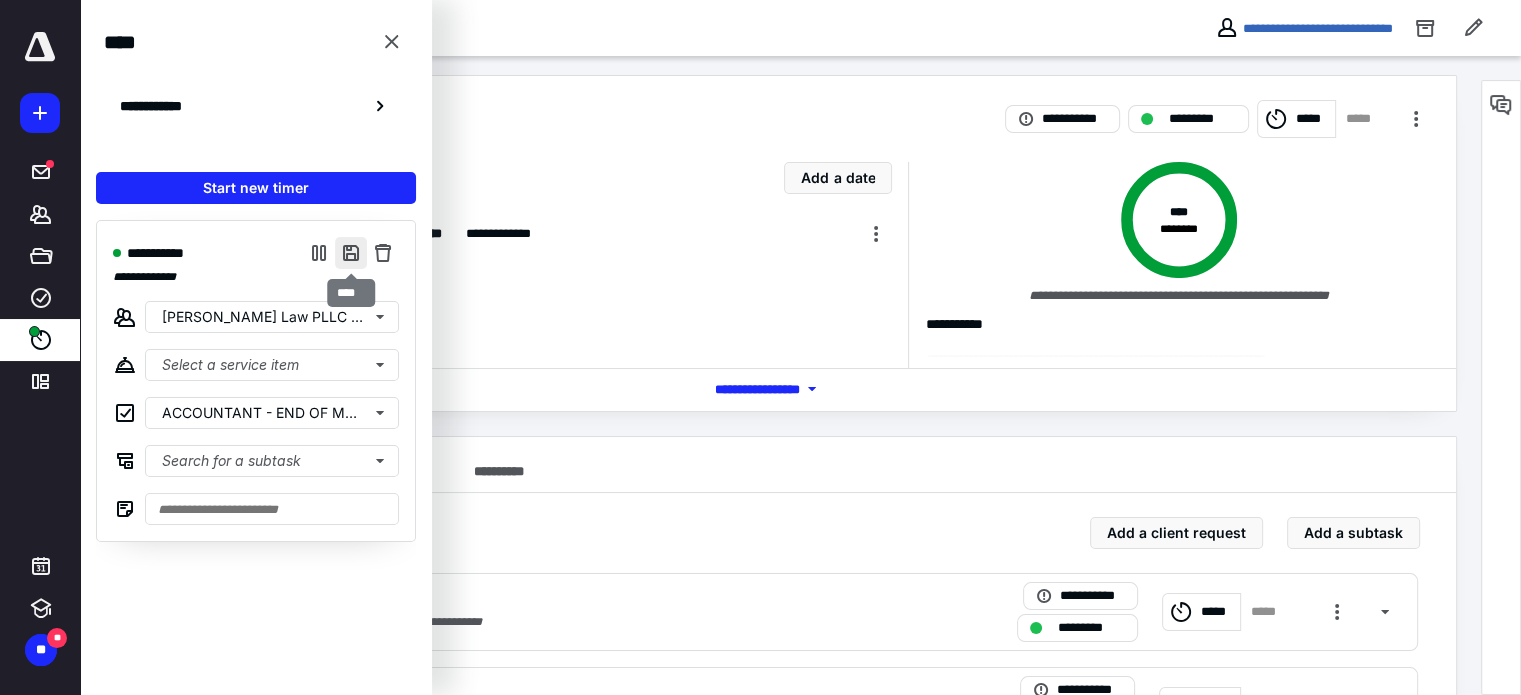 click at bounding box center (351, 253) 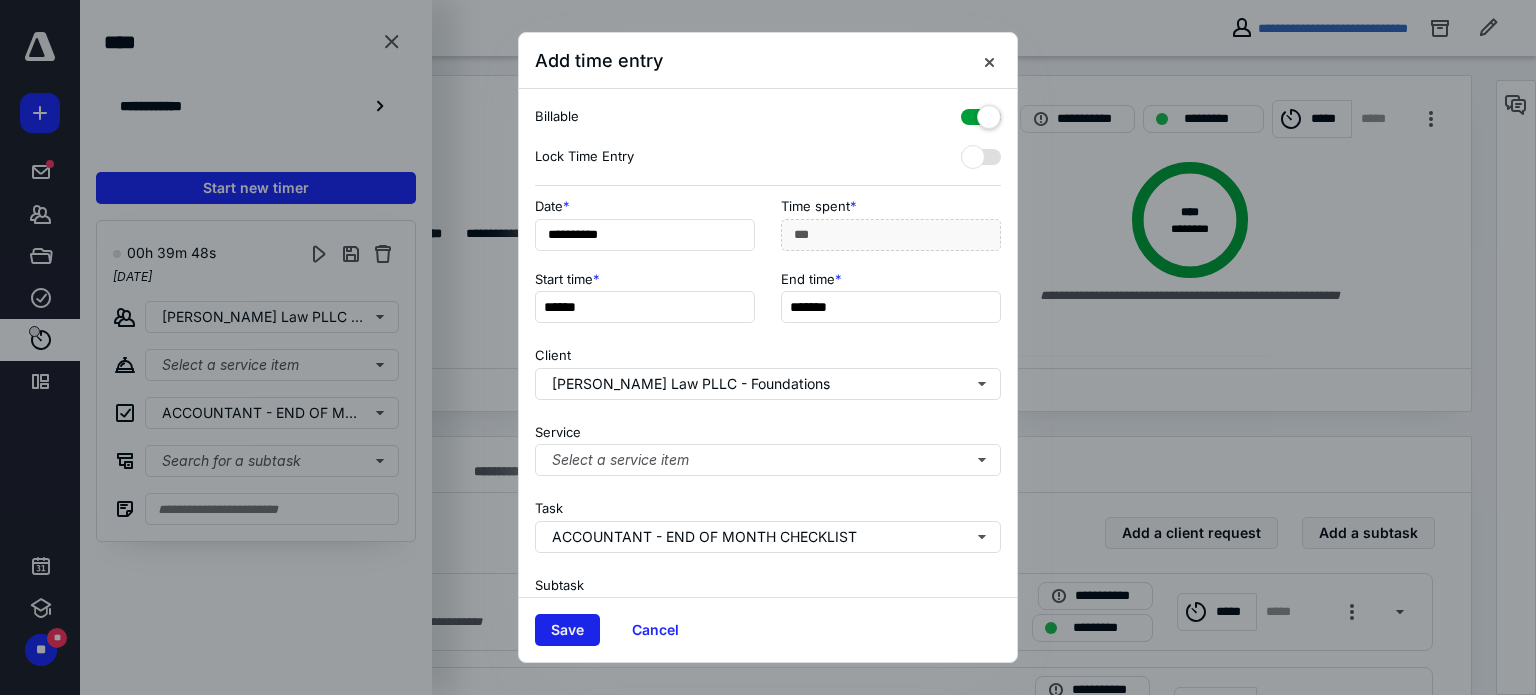 click on "Save" at bounding box center (567, 630) 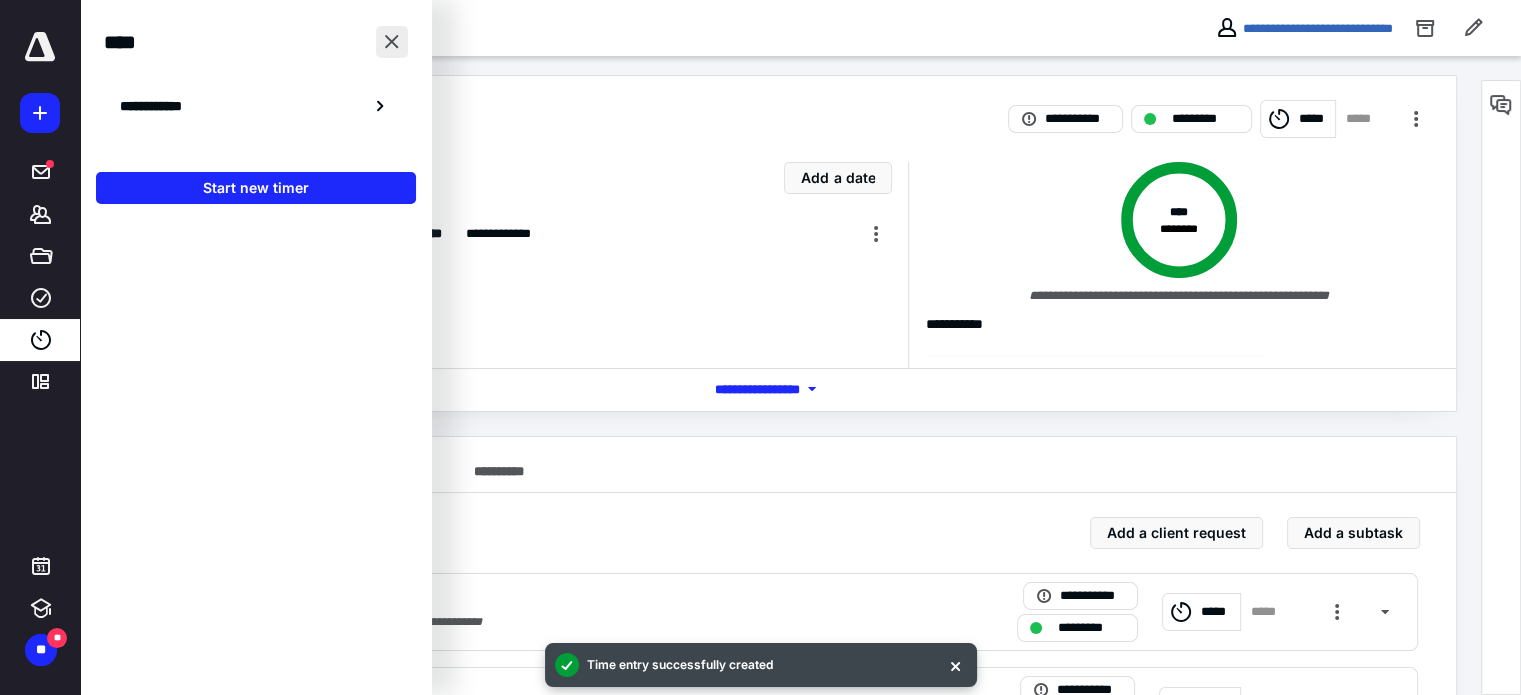 click at bounding box center [392, 42] 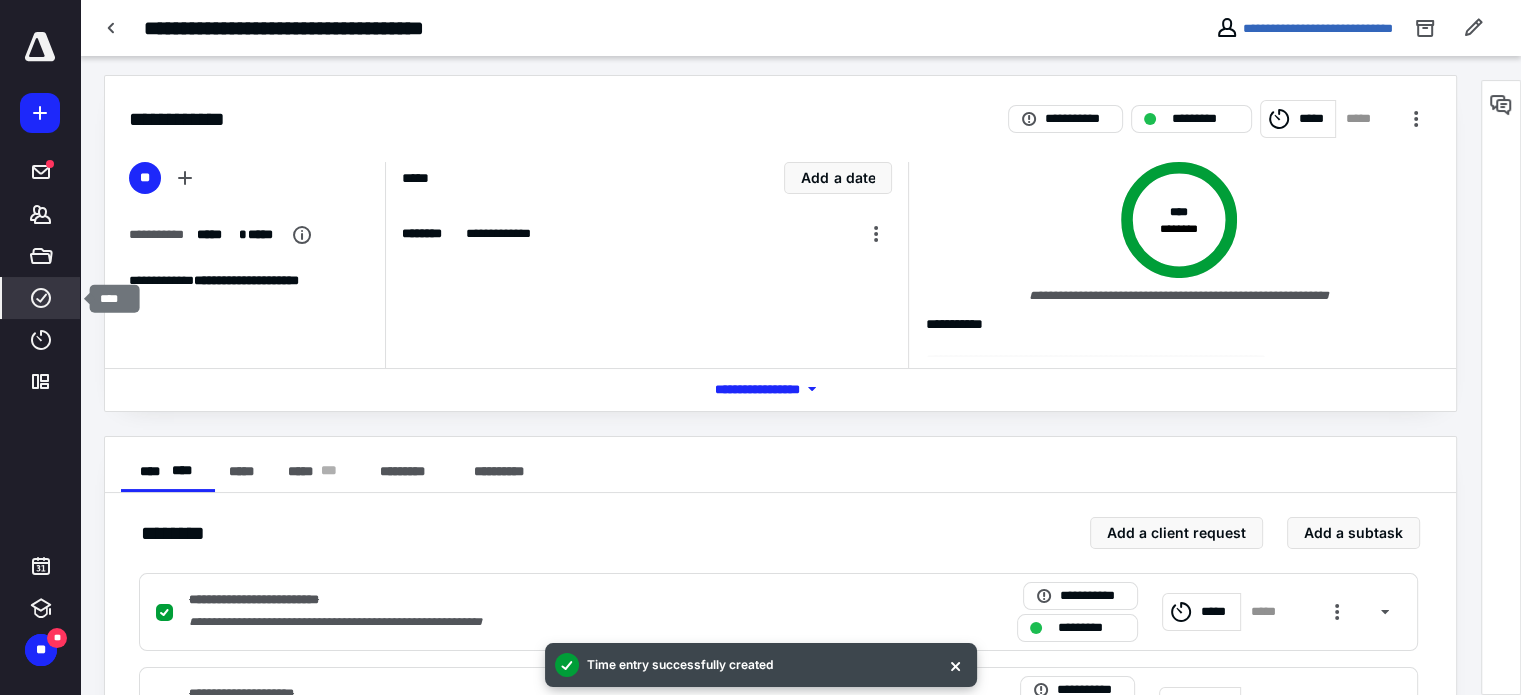 click 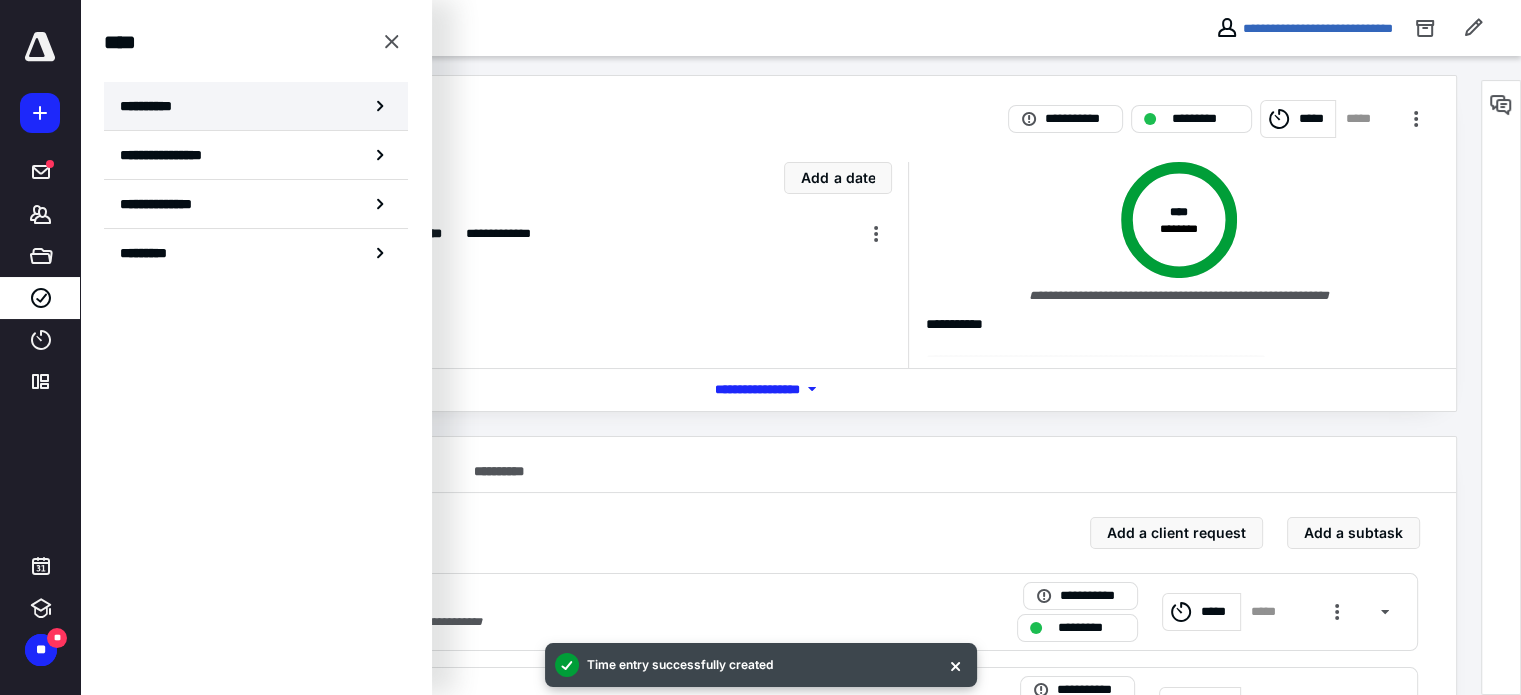 click on "**********" at bounding box center (153, 106) 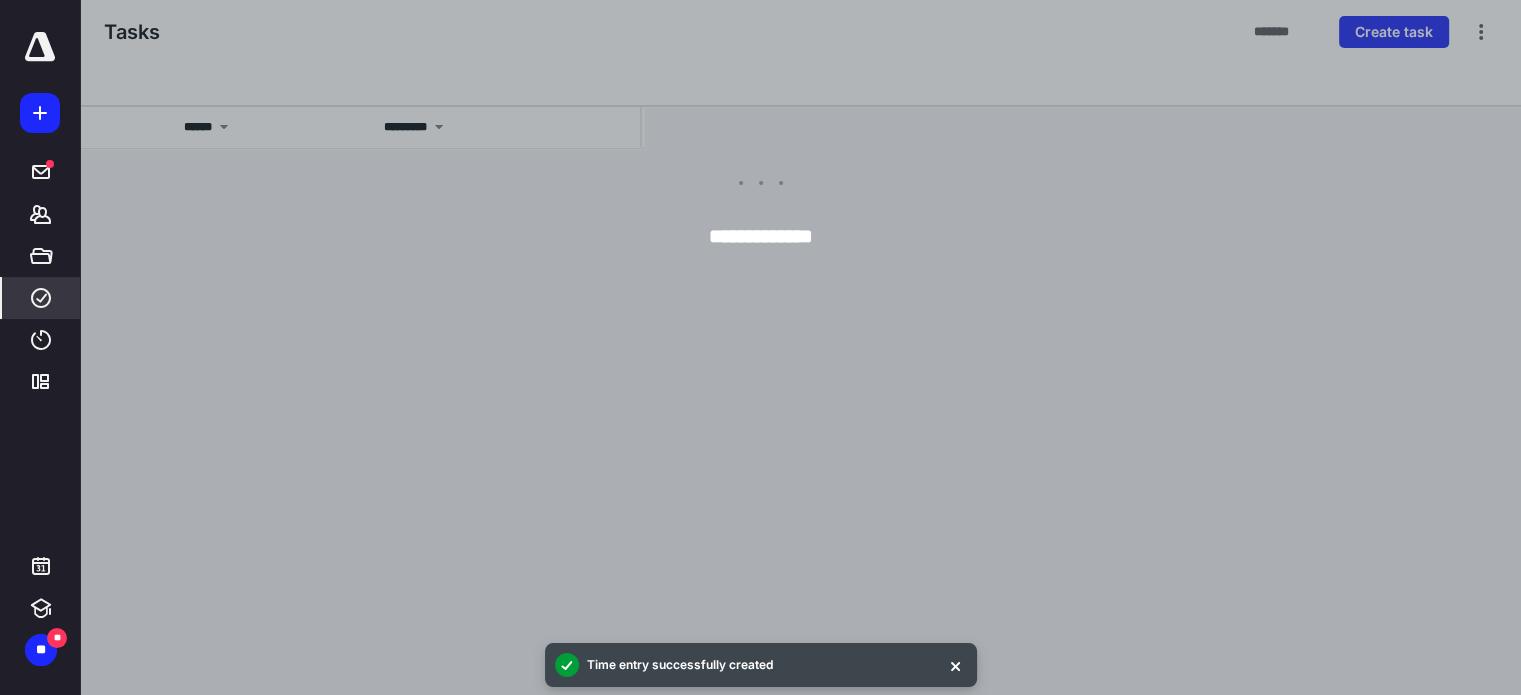 scroll, scrollTop: 0, scrollLeft: 0, axis: both 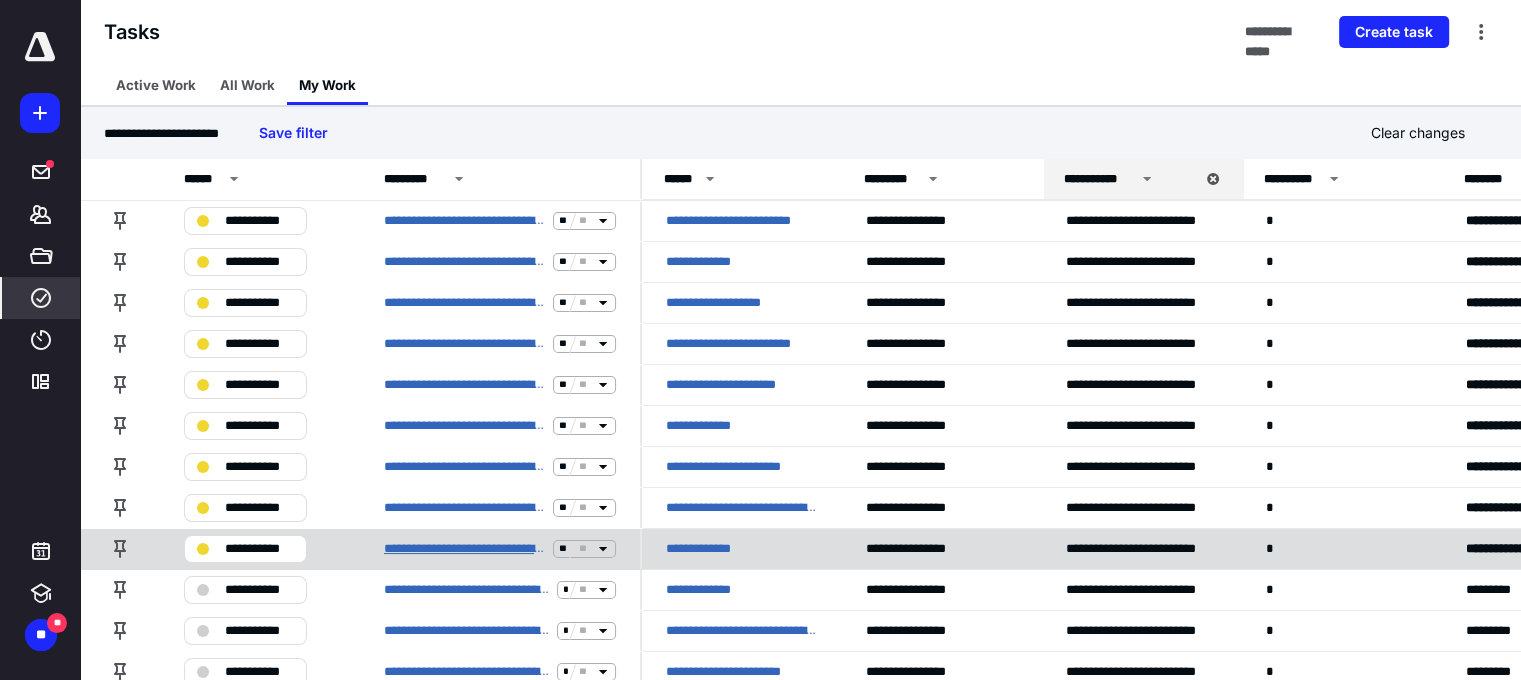 click on "**********" at bounding box center [464, 549] 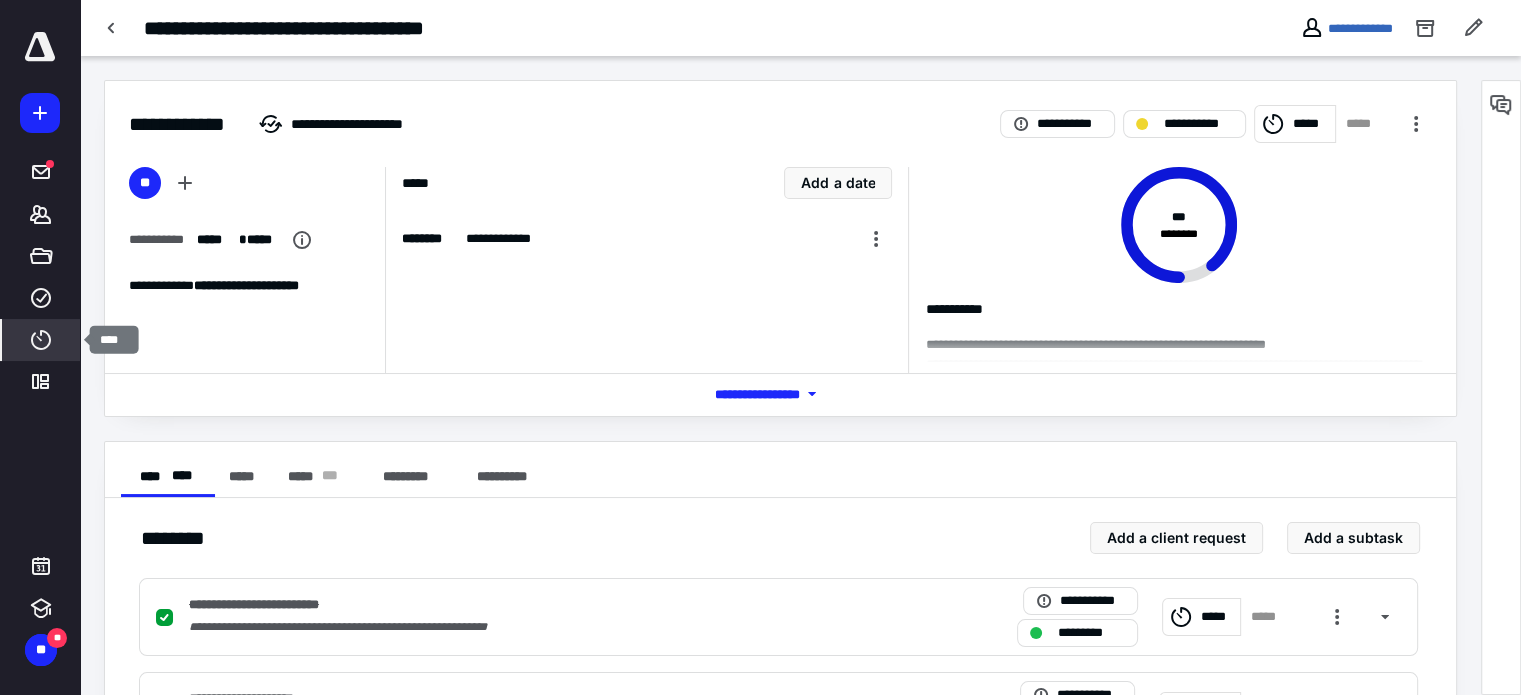 click 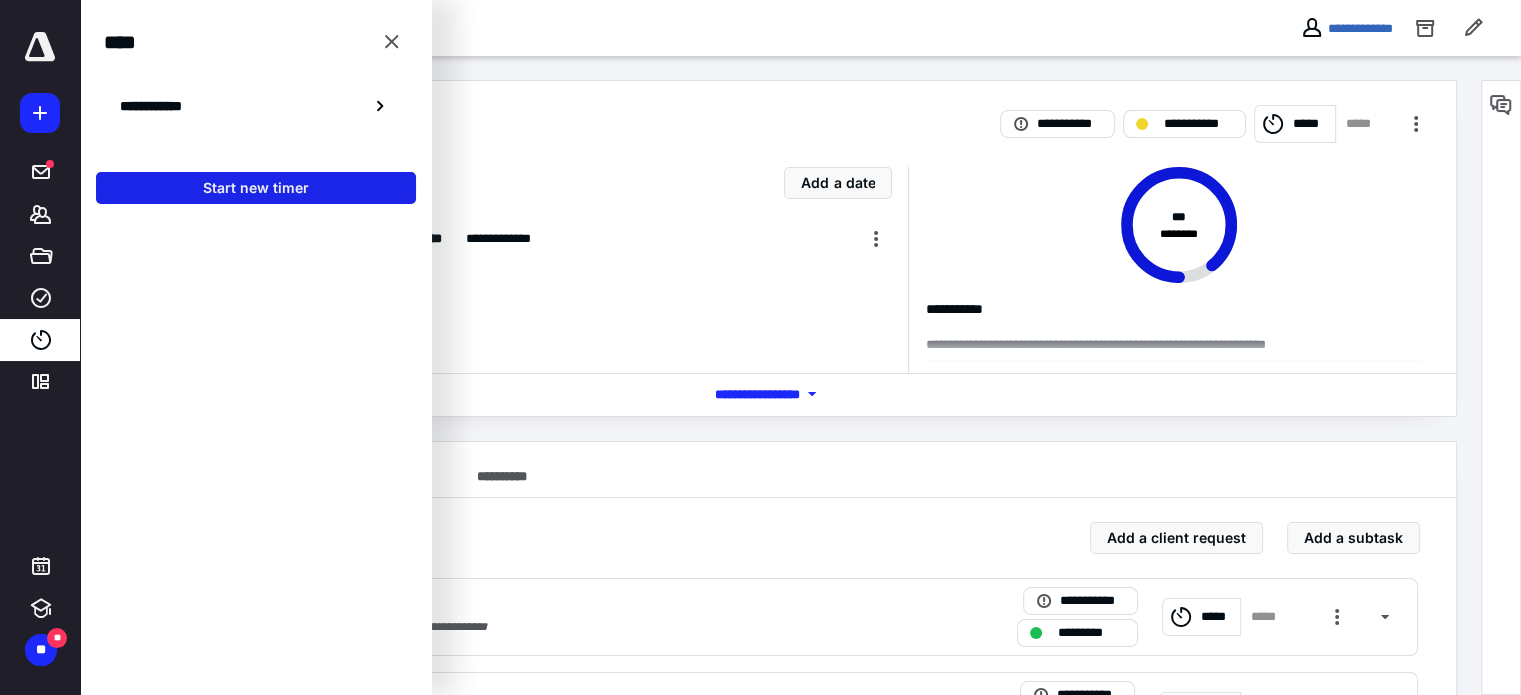 click on "Start new timer" at bounding box center (256, 188) 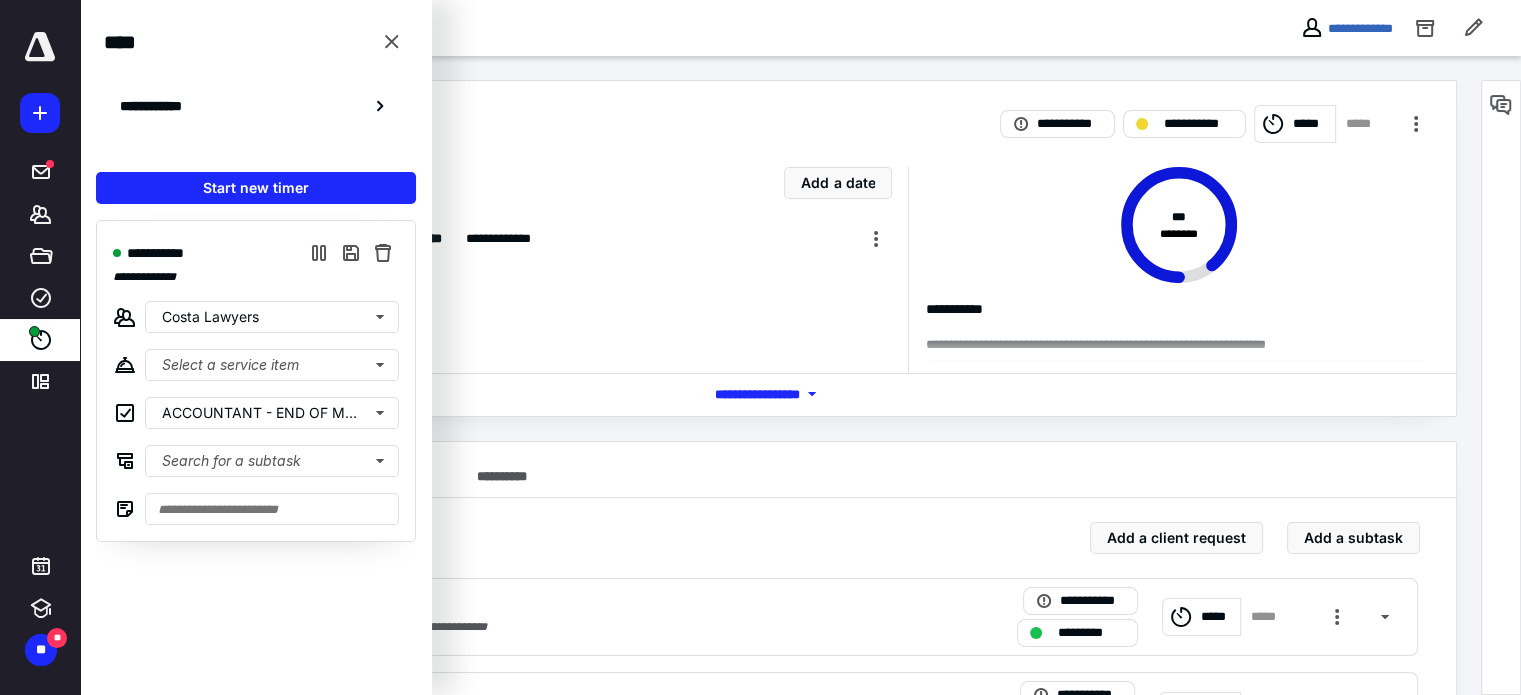 click on "**********" at bounding box center (780, 1978) 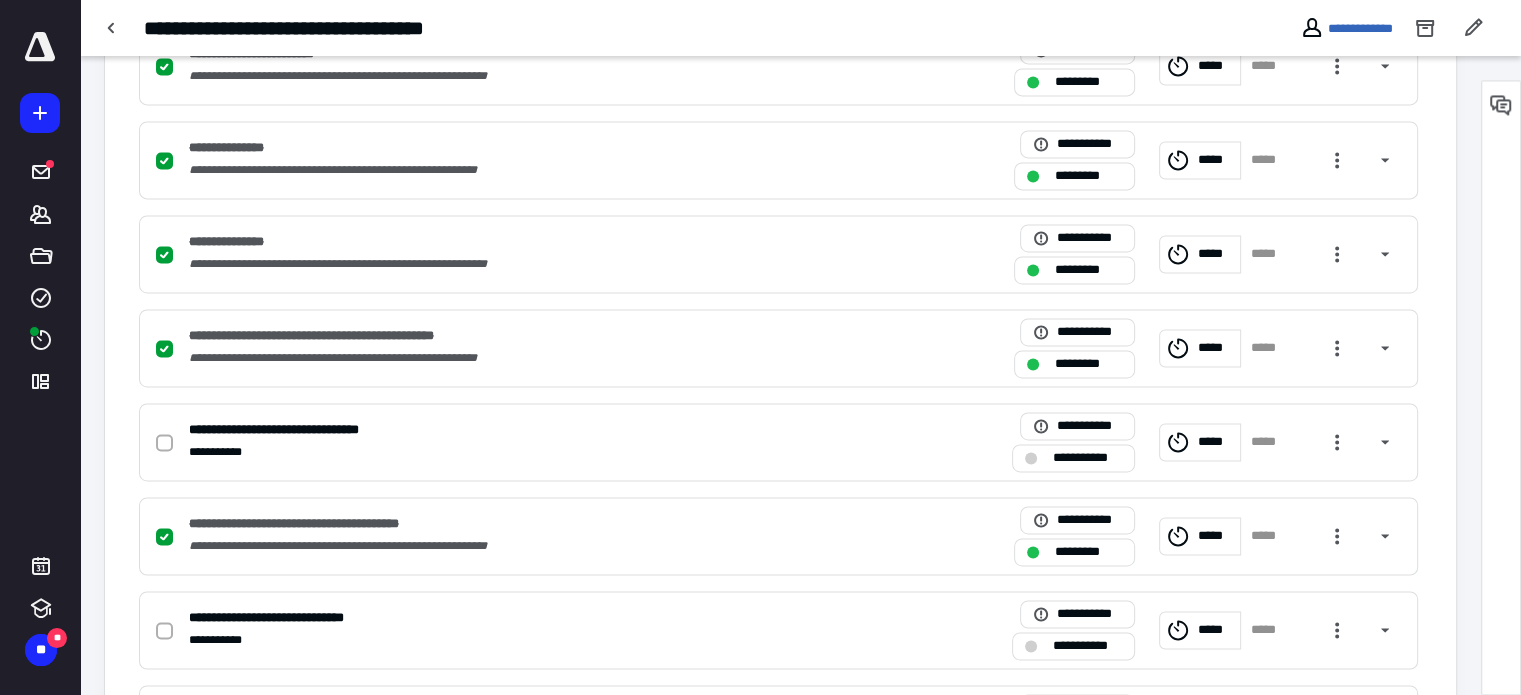 scroll, scrollTop: 3000, scrollLeft: 0, axis: vertical 